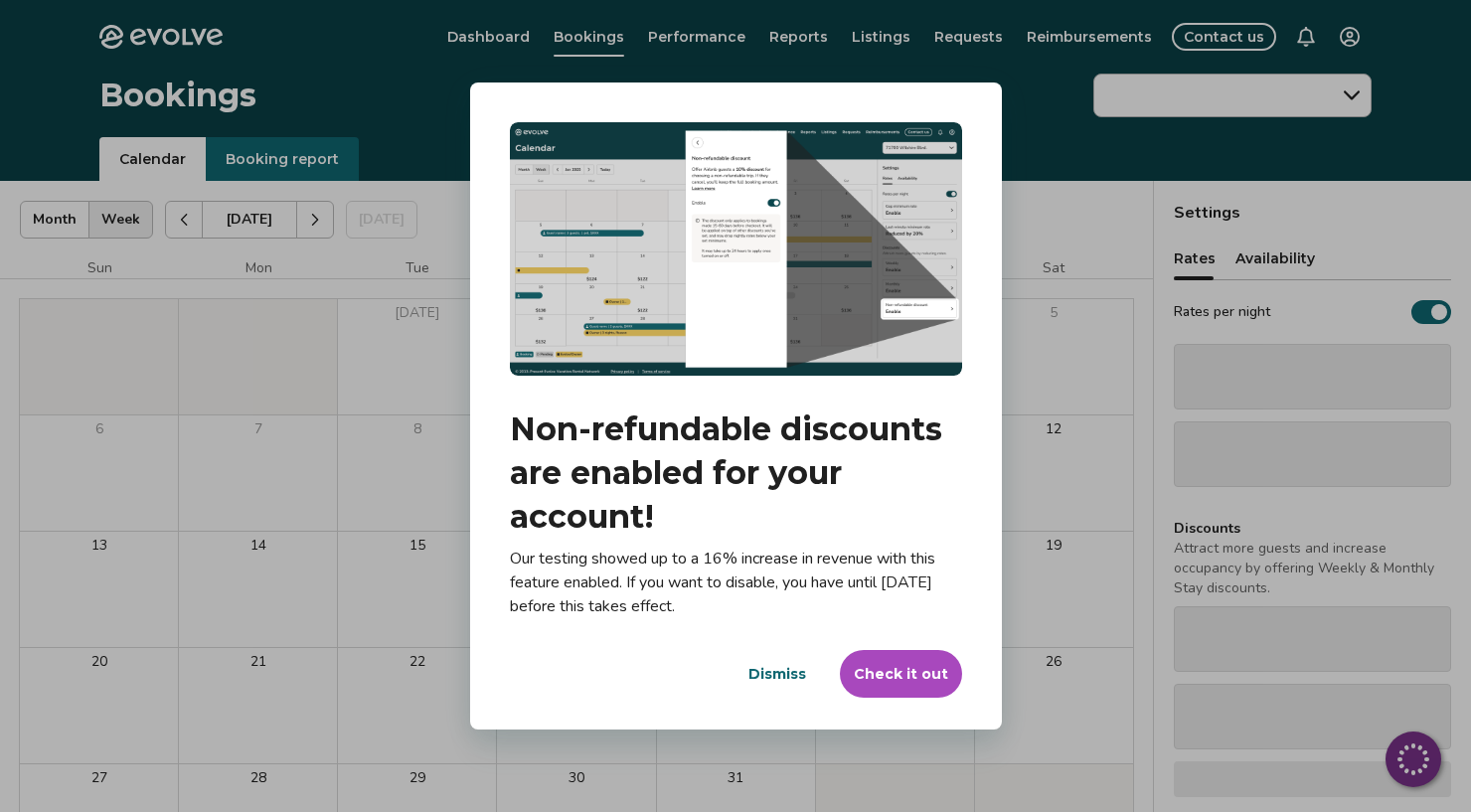scroll, scrollTop: 0, scrollLeft: 0, axis: both 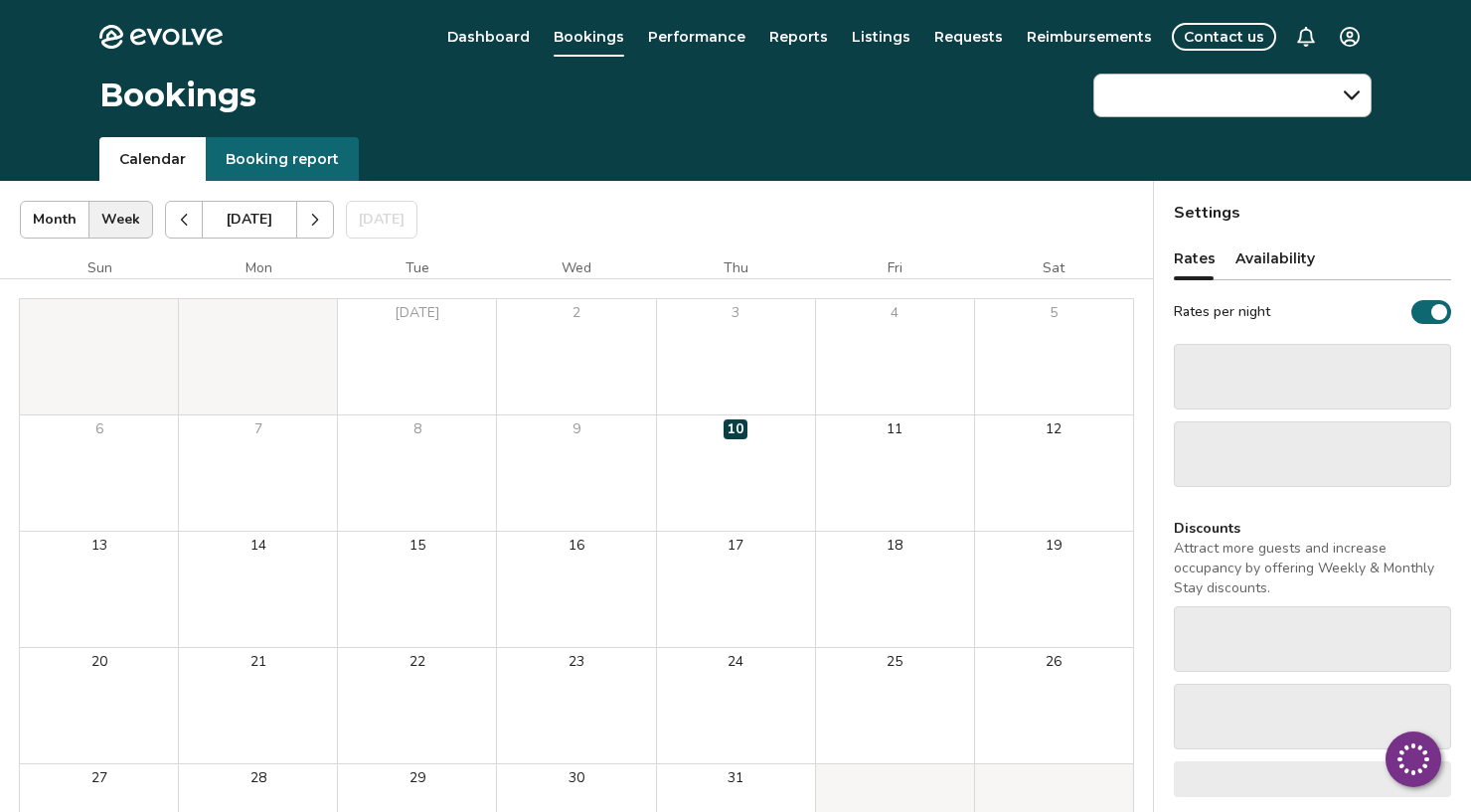 click on "Evolve Dashboard Bookings Performance Reports Listings Requests Reimbursements Contact us Bookings Calendar Booking report Jul 2025  | Views Month Week Jul 2025 Today Settings Jul 2025 Sun Mon Tue Wed Thu Fri Sat Jul 1 2 3 4 5 6 7 8 9 10 11 12 13 14 15 16 17 18 19 20 21 22 23 24 25 26 27 28 29 30 31 Booking Pending Evolve/Owner Settings Rates Availability Rates per night ‌ ‌ Discounts Attract more guests and increase occupancy by offering Weekly & Monthly Stay discounts. ‌ ‌ ‌ © 2013-Present Evolve Vacation Rental Network Privacy Policy | Terms of Service
Loading..." at bounding box center [736, 514] 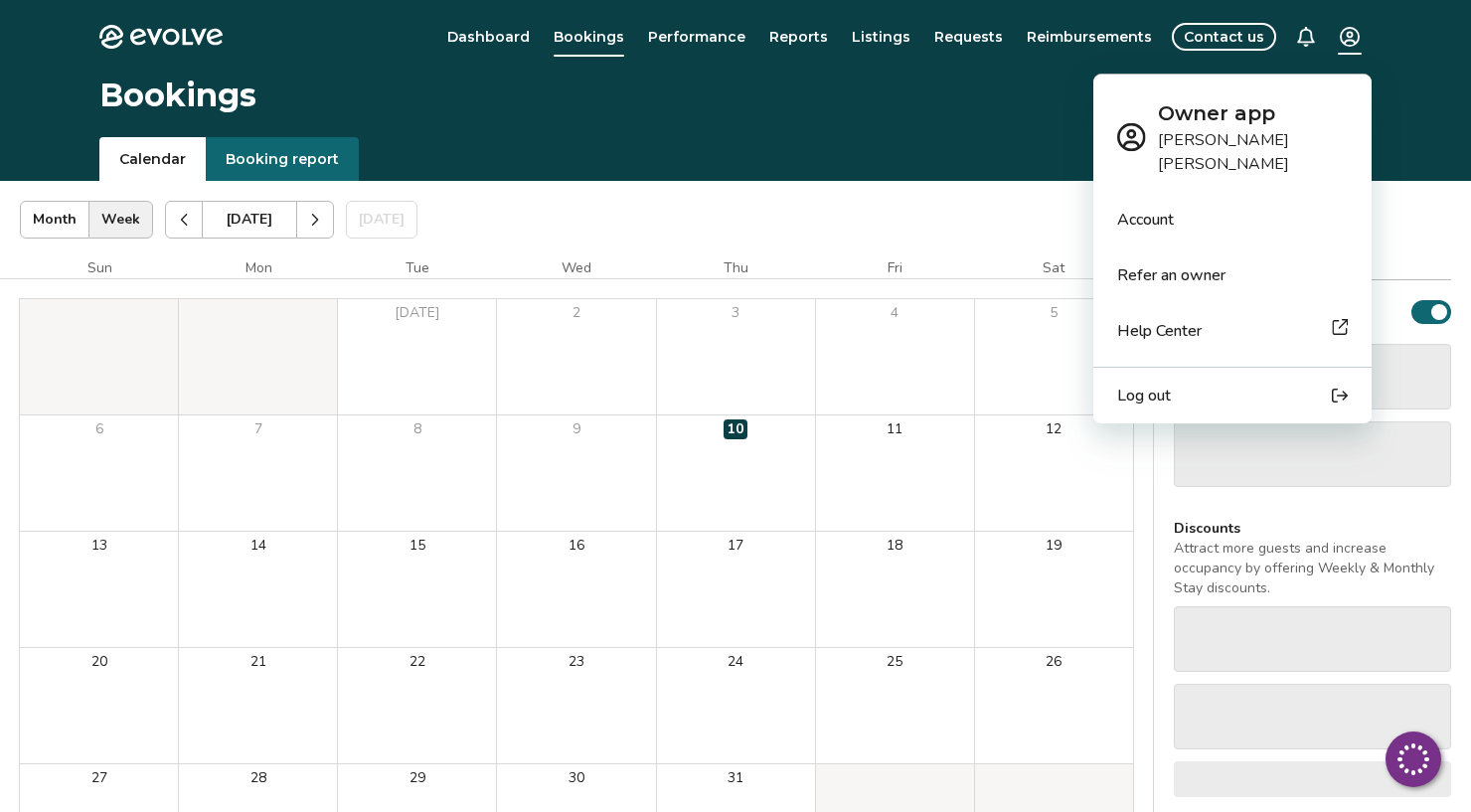 click on "Evolve Dashboard Bookings Performance Reports Listings Requests Reimbursements Contact us Bookings Calendar Booking report Jul 2025  | Views Month Week Jul 2025 Today Settings Jul 2025 Sun Mon Tue Wed Thu Fri Sat Jul 1 2 3 4 5 6 7 8 9 10 11 12 13 14 15 16 17 18 19 20 21 22 23 24 25 26 27 28 29 30 31 Booking Pending Evolve/Owner Settings Rates Availability Rates per night ‌ ‌ Discounts Attract more guests and increase occupancy by offering Weekly & Monthly Stay discounts. ‌ ‌ ‌ © 2013-Present Evolve Vacation Rental Network Privacy Policy | Terms of Service
Loading...
Owner app Neil   Sullivan Account Refer an owner Help Center Log out" at bounding box center (736, 514) 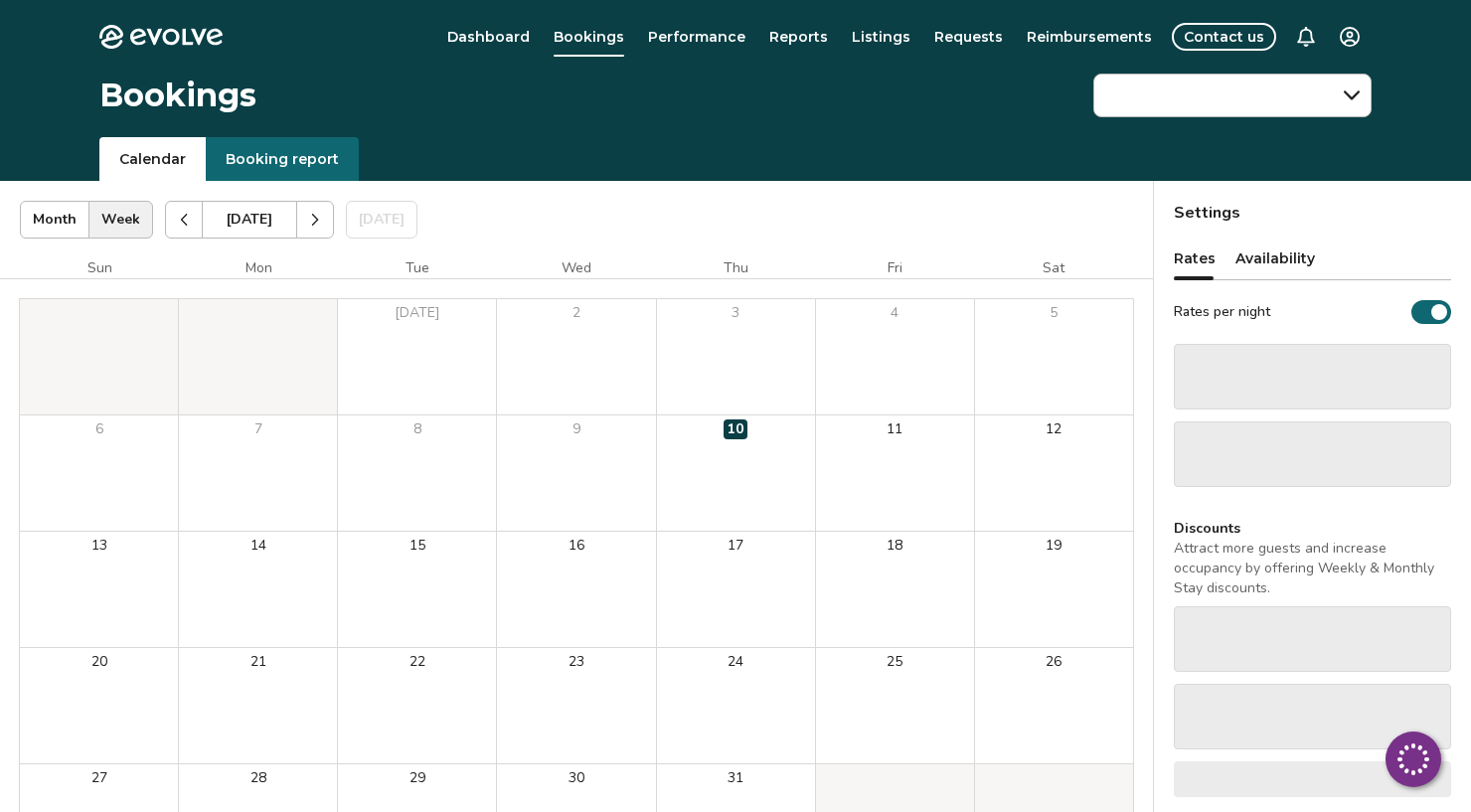 click on "Dashboard" at bounding box center [488, 37] 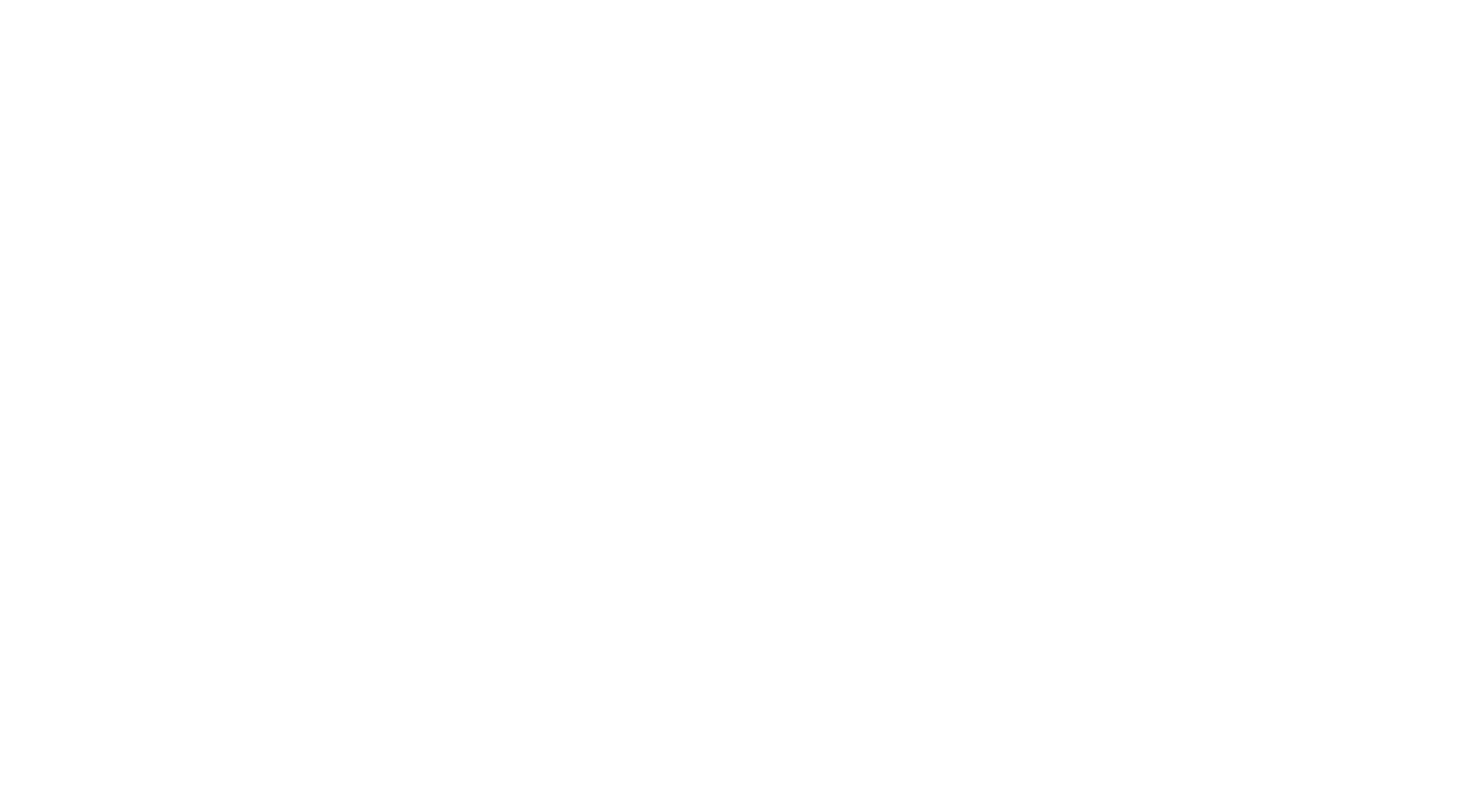 scroll, scrollTop: 0, scrollLeft: 0, axis: both 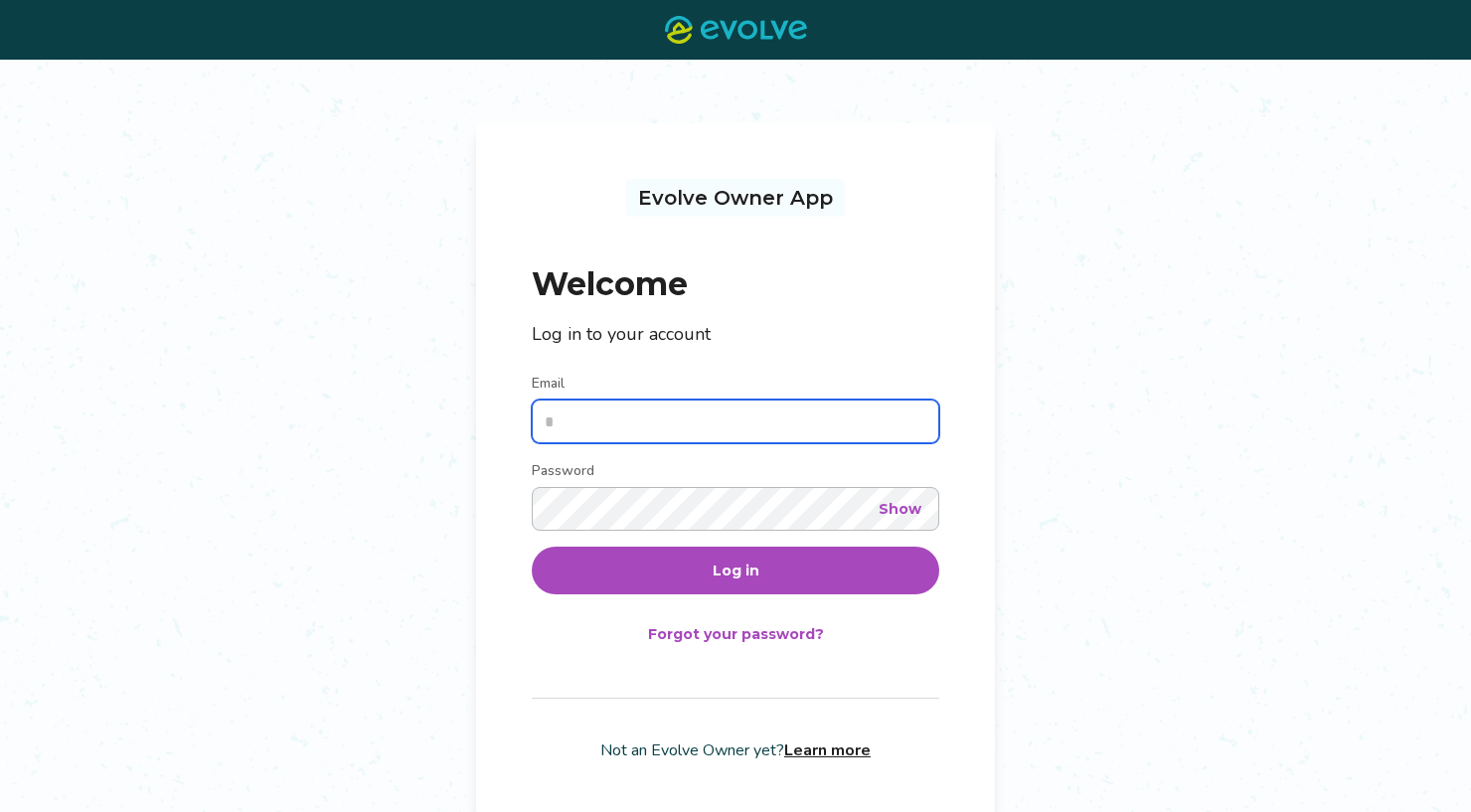 type on "**********" 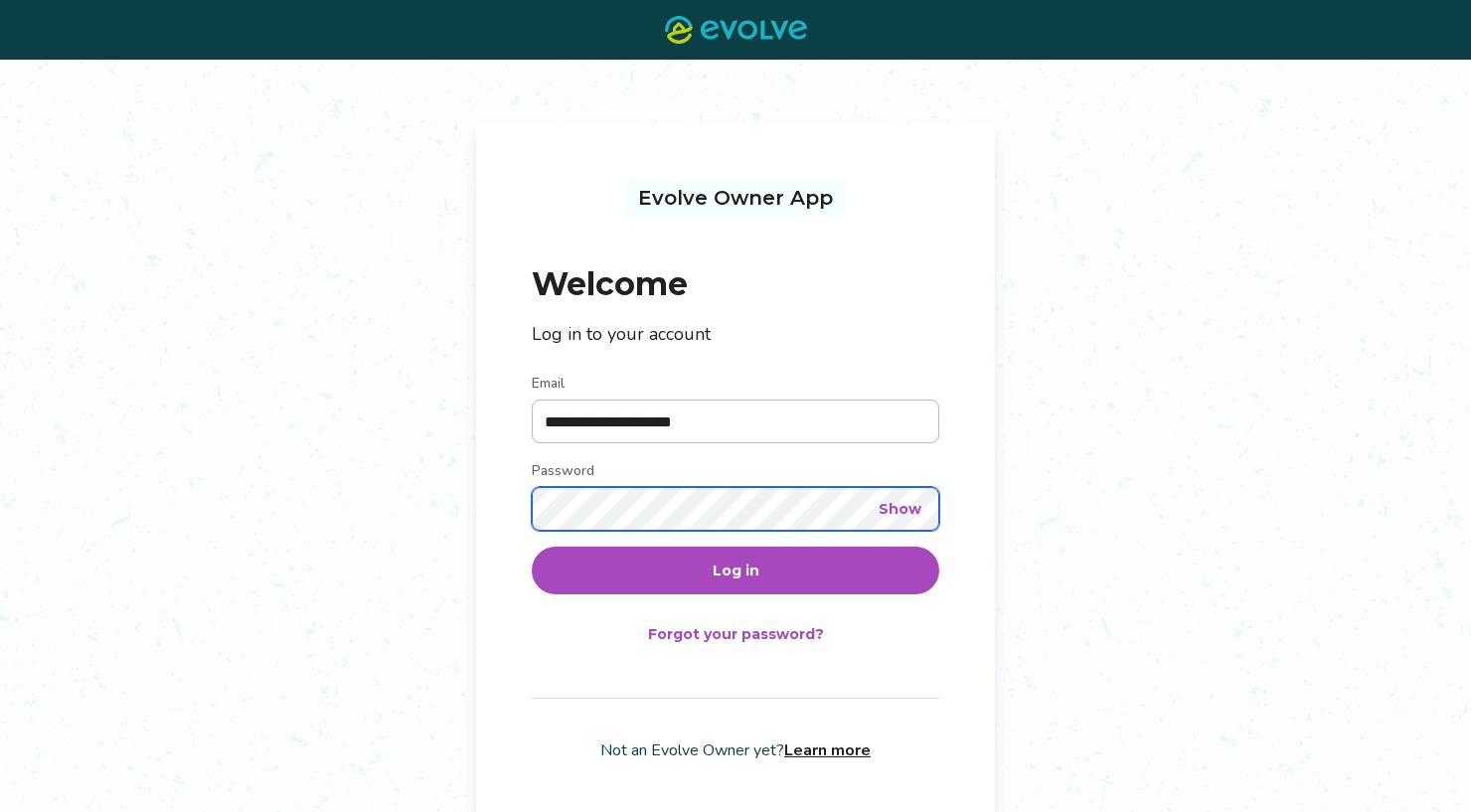 click on "Log in" at bounding box center [736, 570] 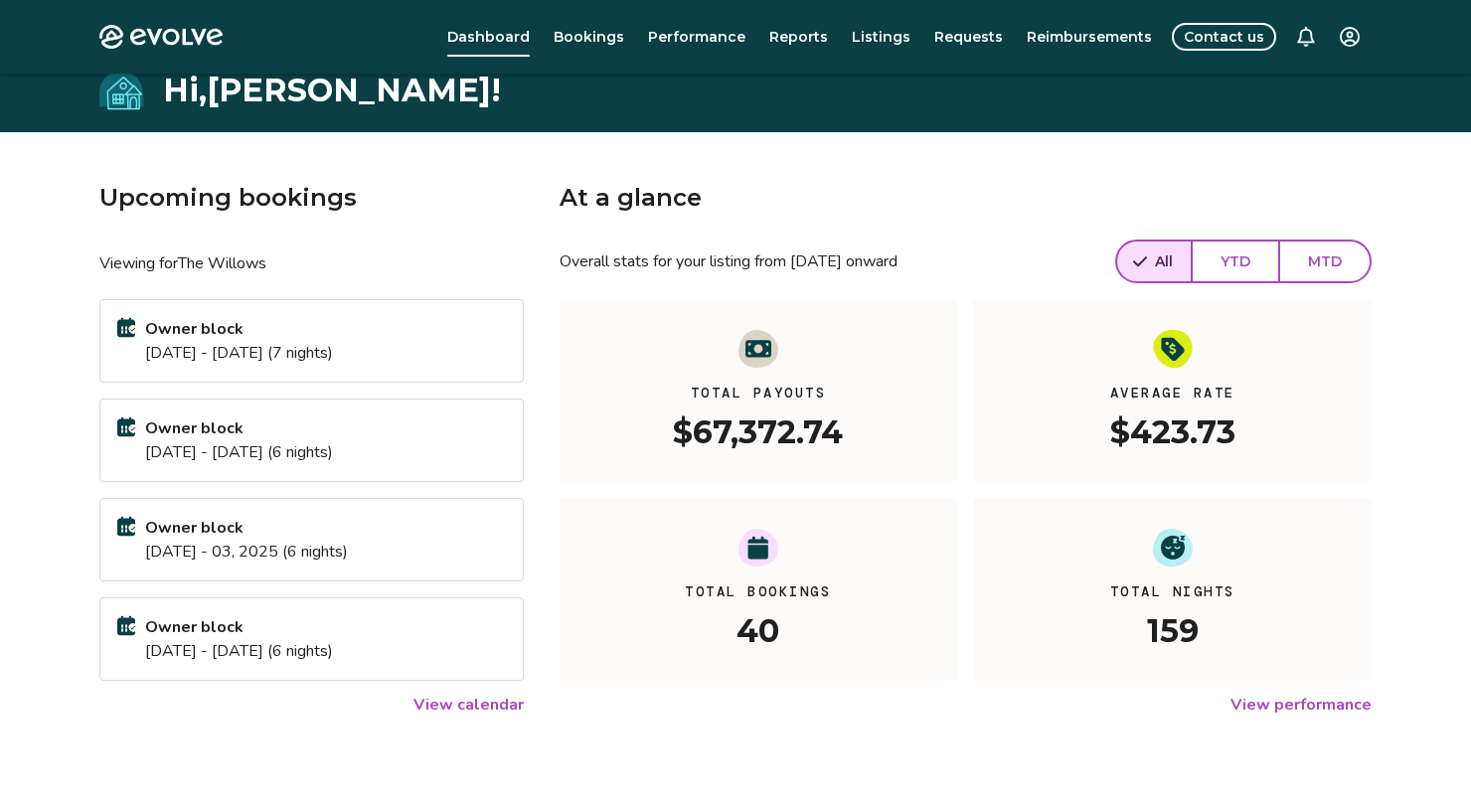scroll, scrollTop: 0, scrollLeft: 0, axis: both 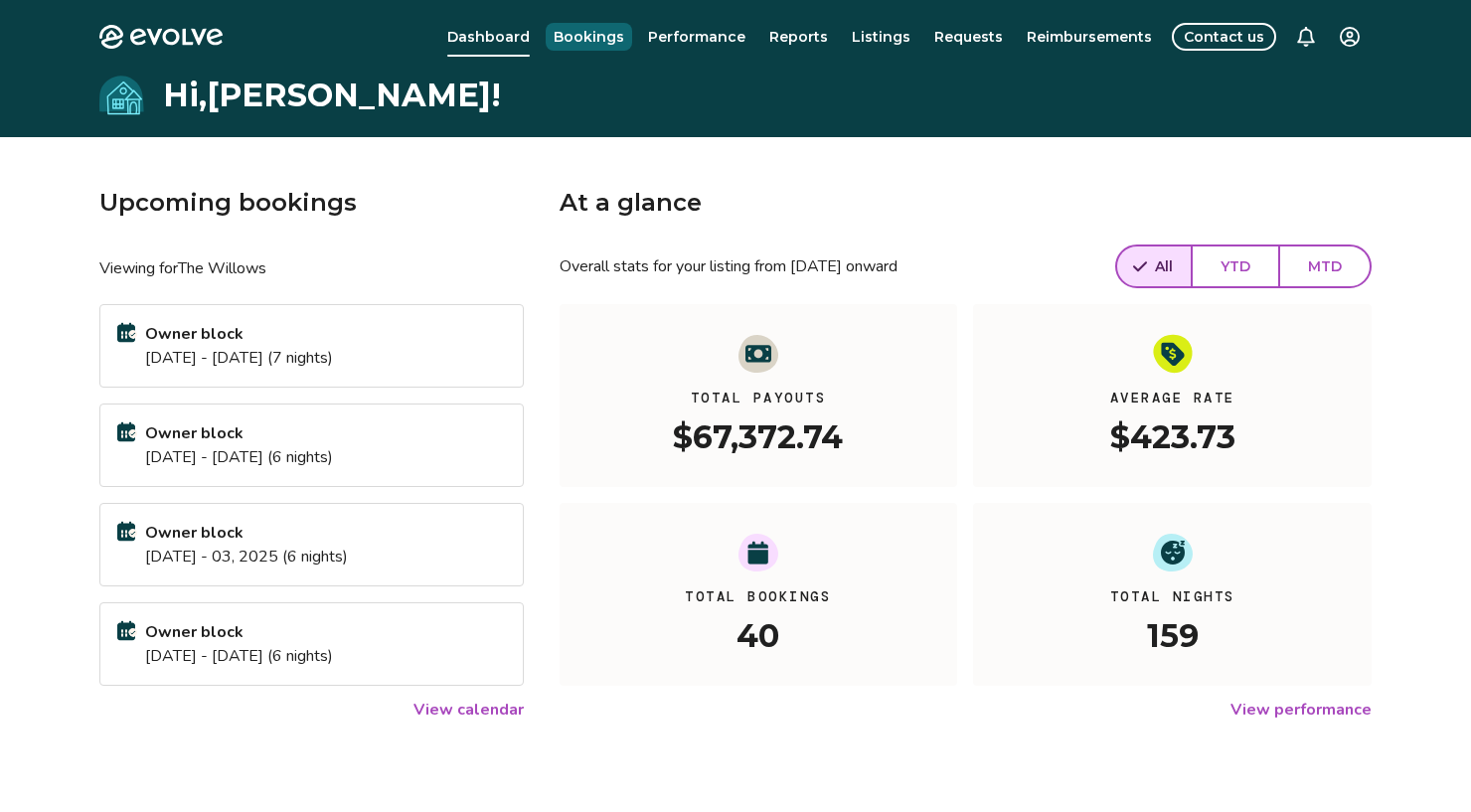 click on "Bookings" at bounding box center [588, 37] 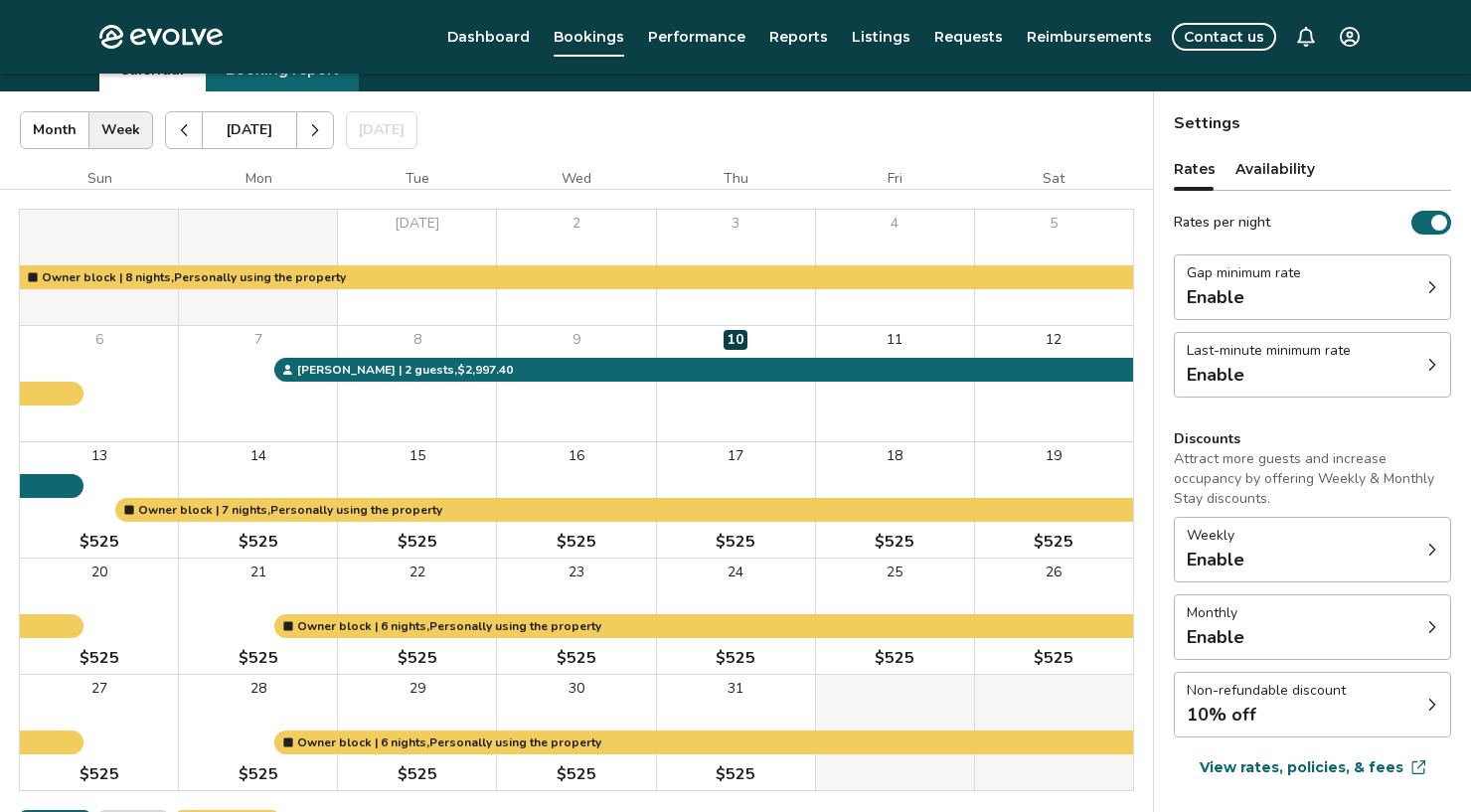 scroll, scrollTop: 84, scrollLeft: 0, axis: vertical 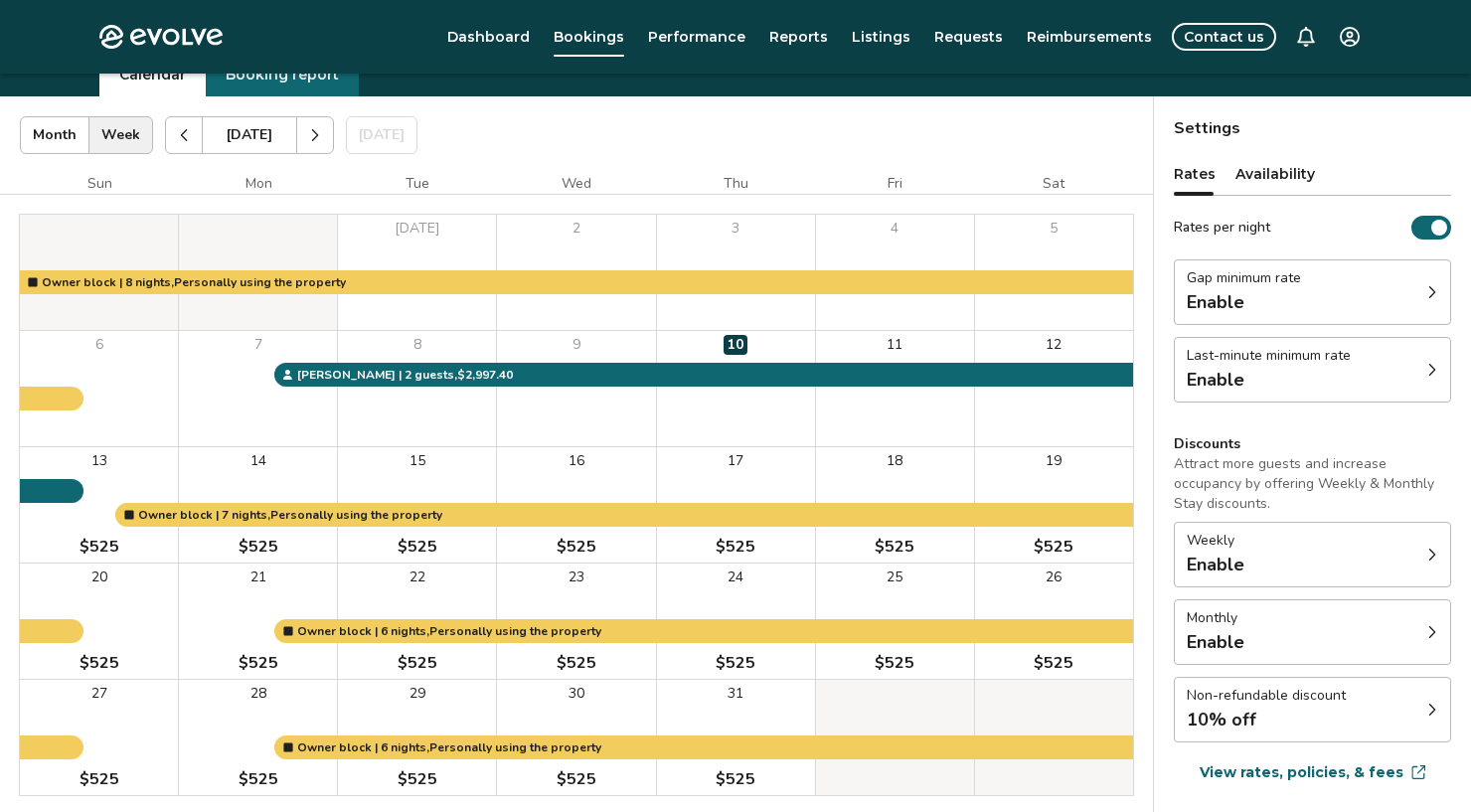 click on "Performance" at bounding box center (697, 37) 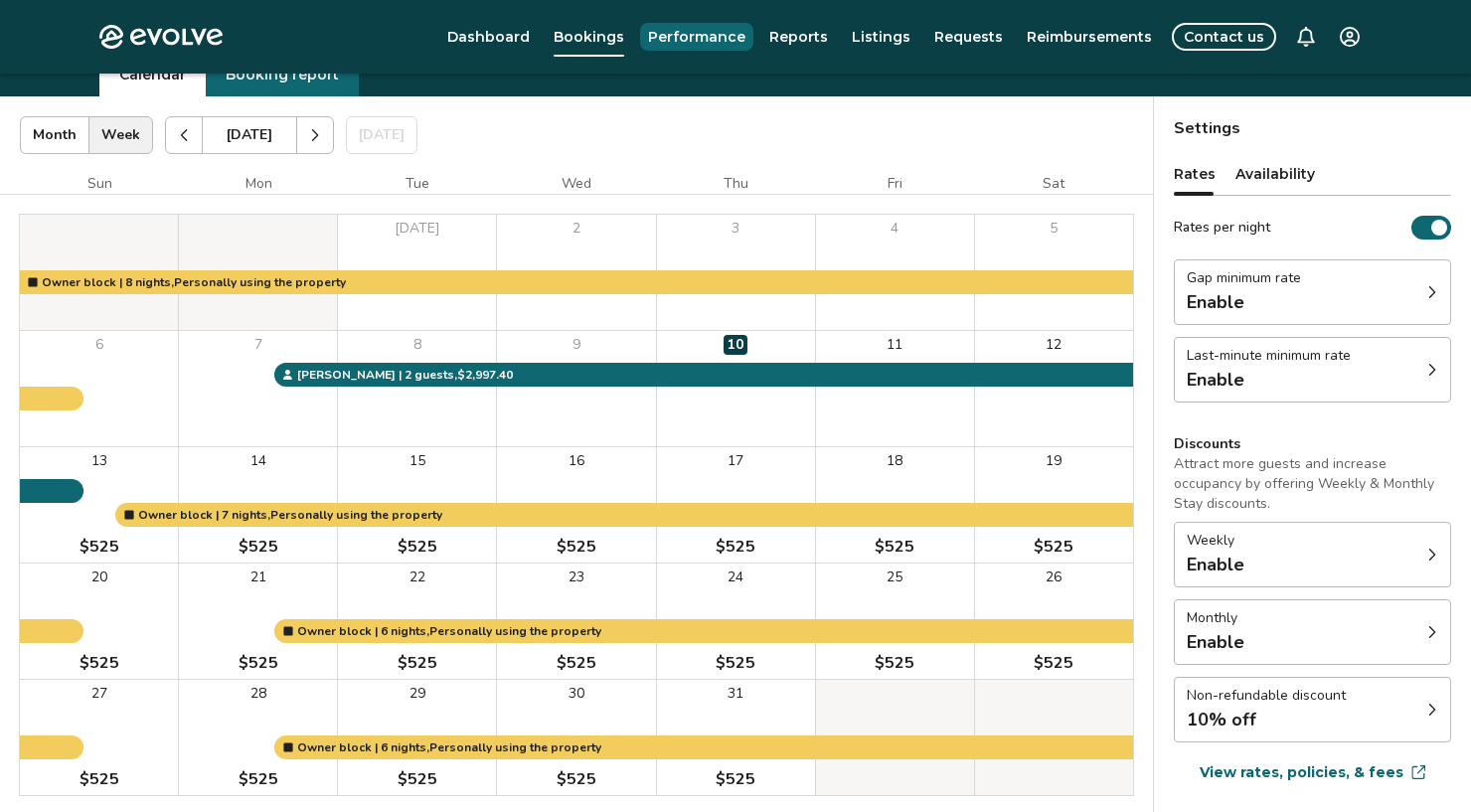 scroll, scrollTop: 0, scrollLeft: 0, axis: both 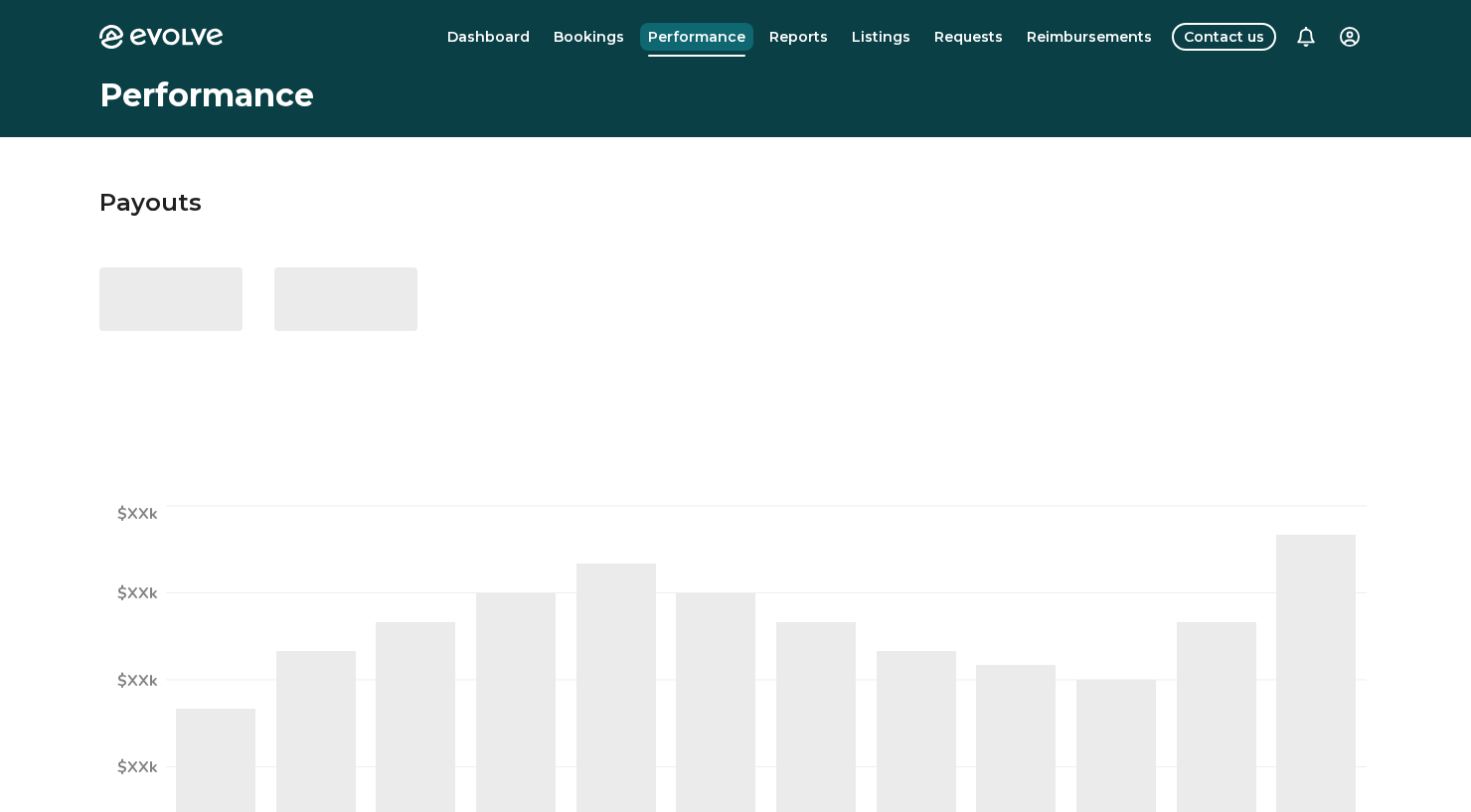select on "****" 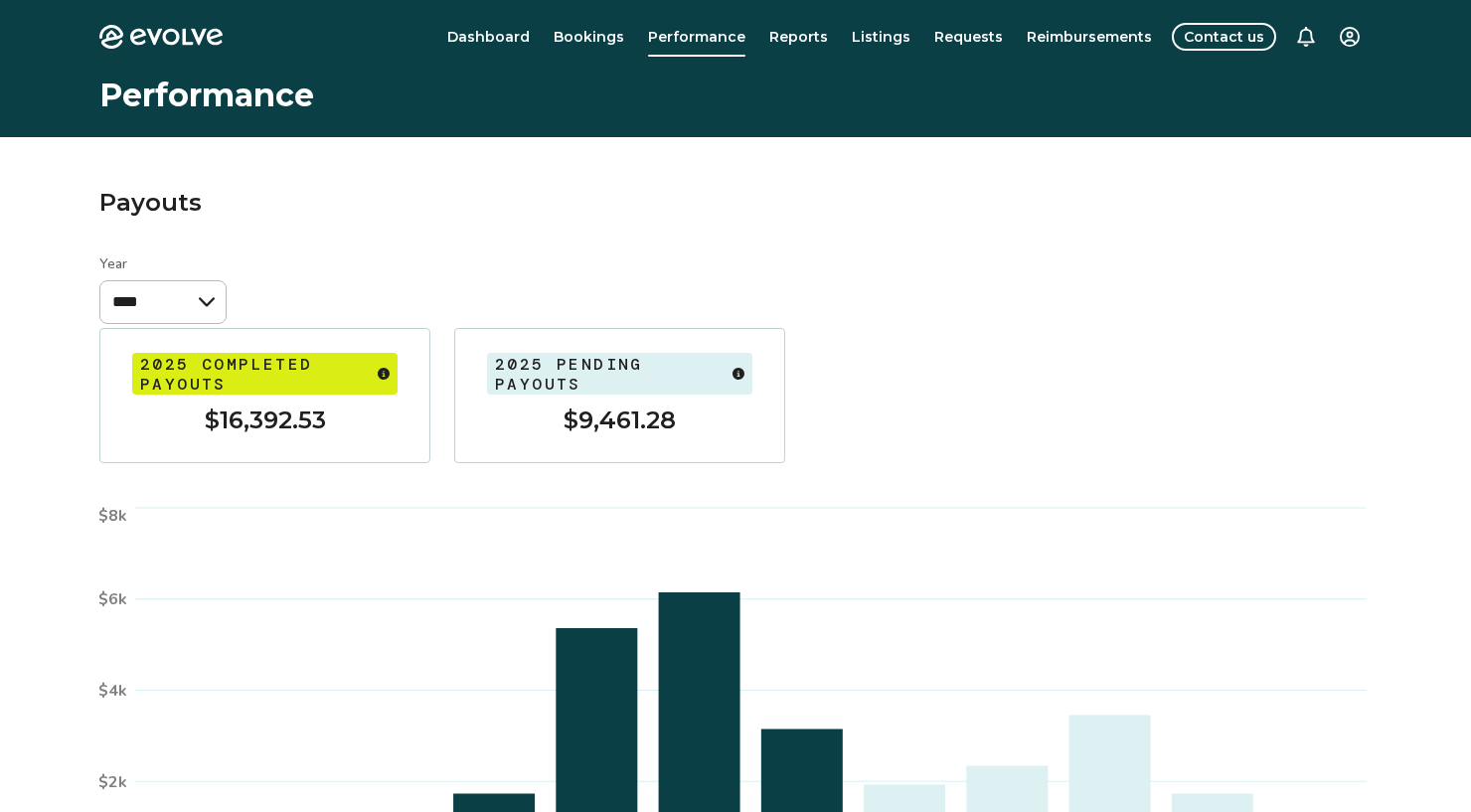 click on "Evolve Dashboard Bookings Performance Reports Listings Requests Reimbursements Contact us Performance Payouts Year   **** **** **** **** Jan Feb Mar Apr May Jun [DATE] Aug Sep Oct Nov Dec $0 $2k $4k $6k $8k Completed payout Pending payout View payouts breakdown 2025 completed payouts $16,392.53 2025 pending payouts $9,461.28 © 2013-Present Evolve Vacation Rental Network Privacy Policy | Terms of Service
$0" at bounding box center (736, 568) 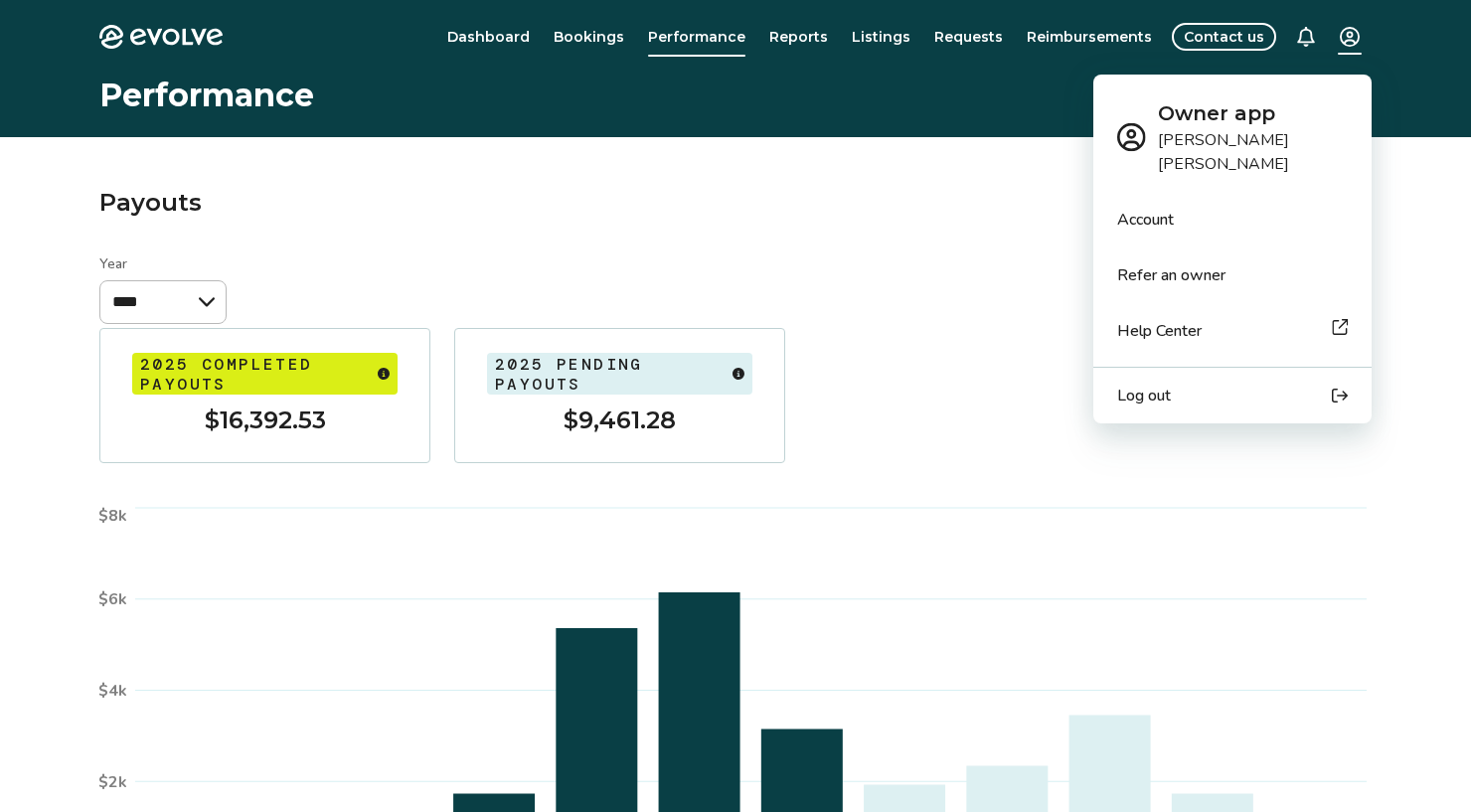 click on "Account" at bounding box center [1145, 220] 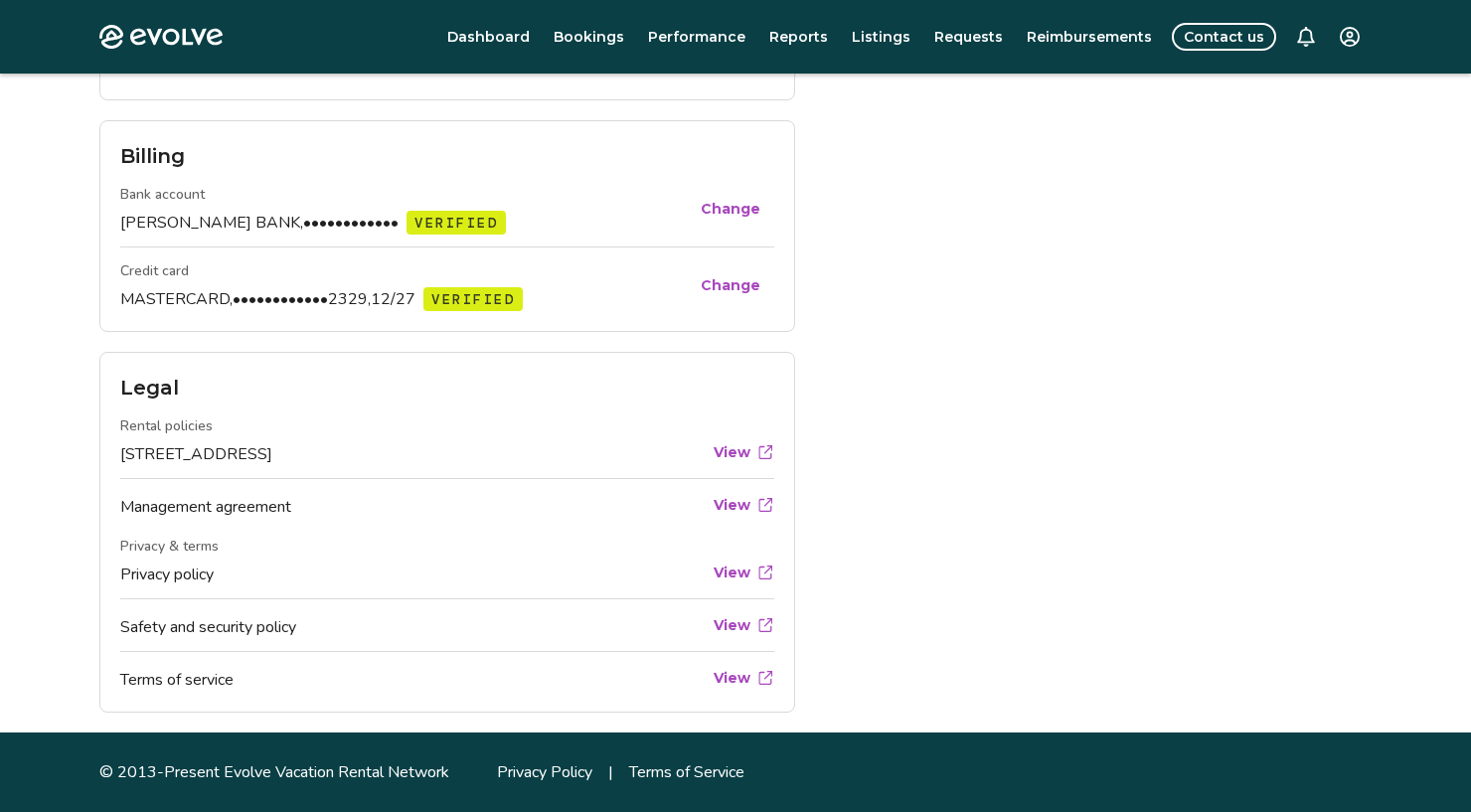 scroll, scrollTop: 0, scrollLeft: 0, axis: both 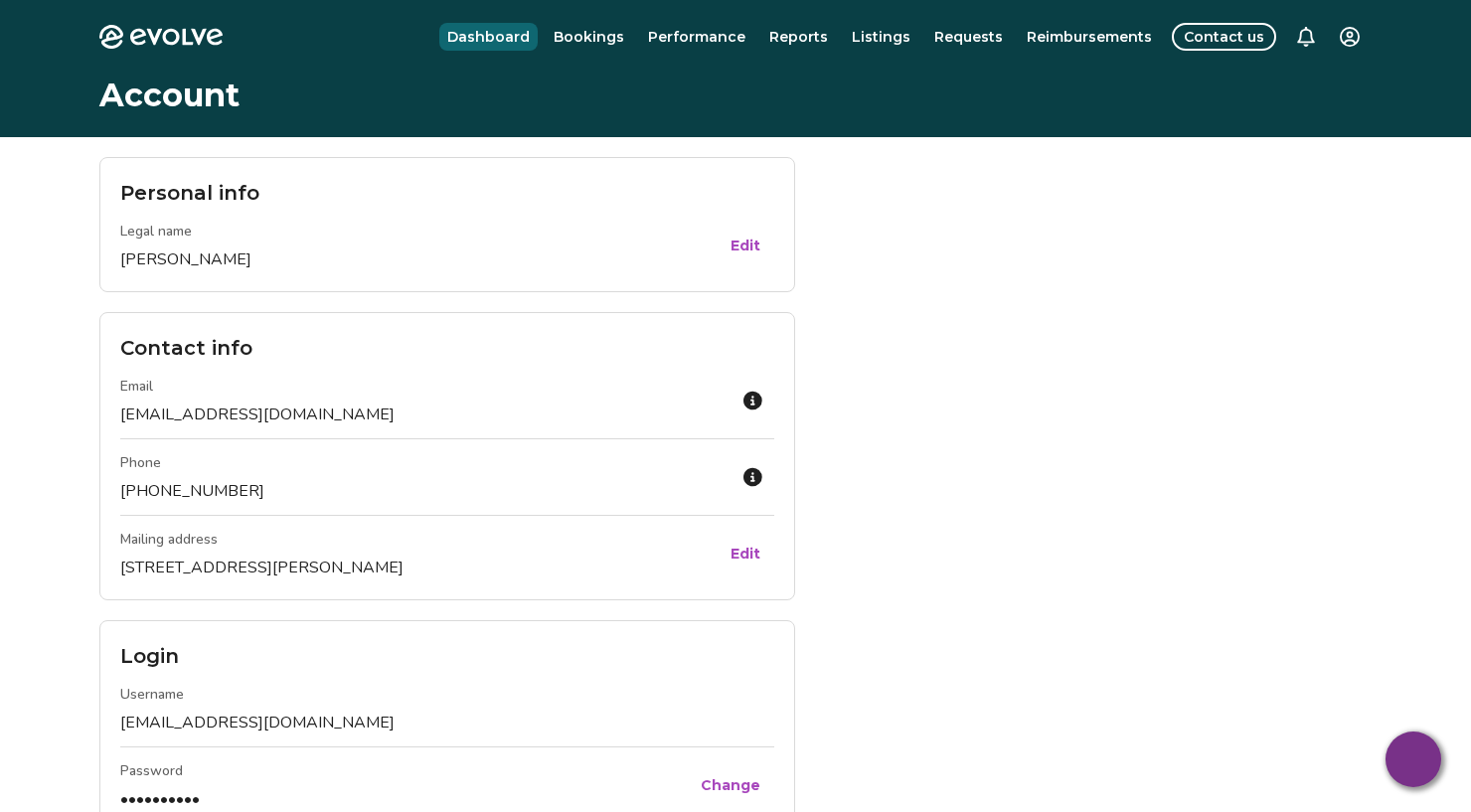 click on "Dashboard" at bounding box center [488, 37] 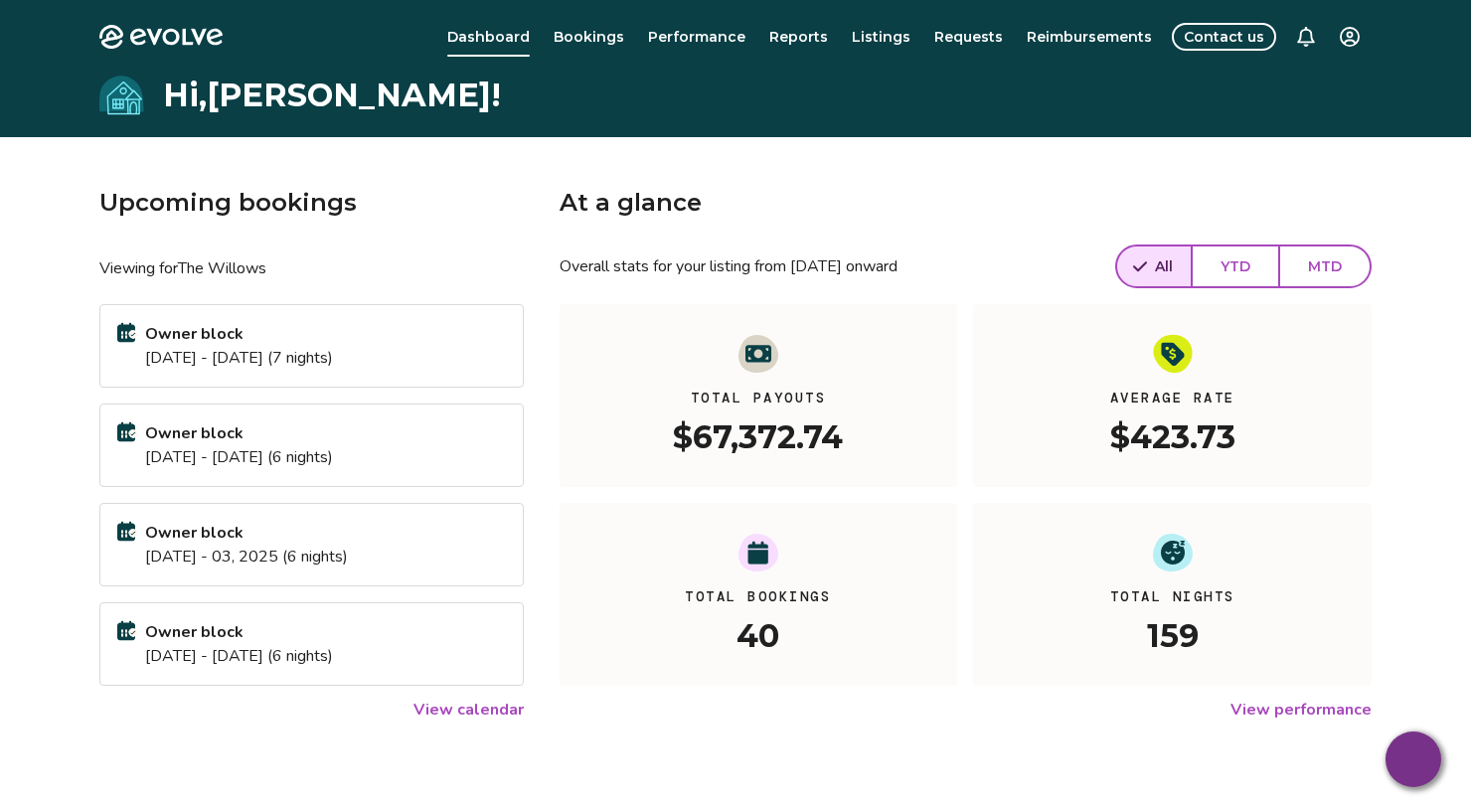 click on "View calendar" at bounding box center (468, 710) 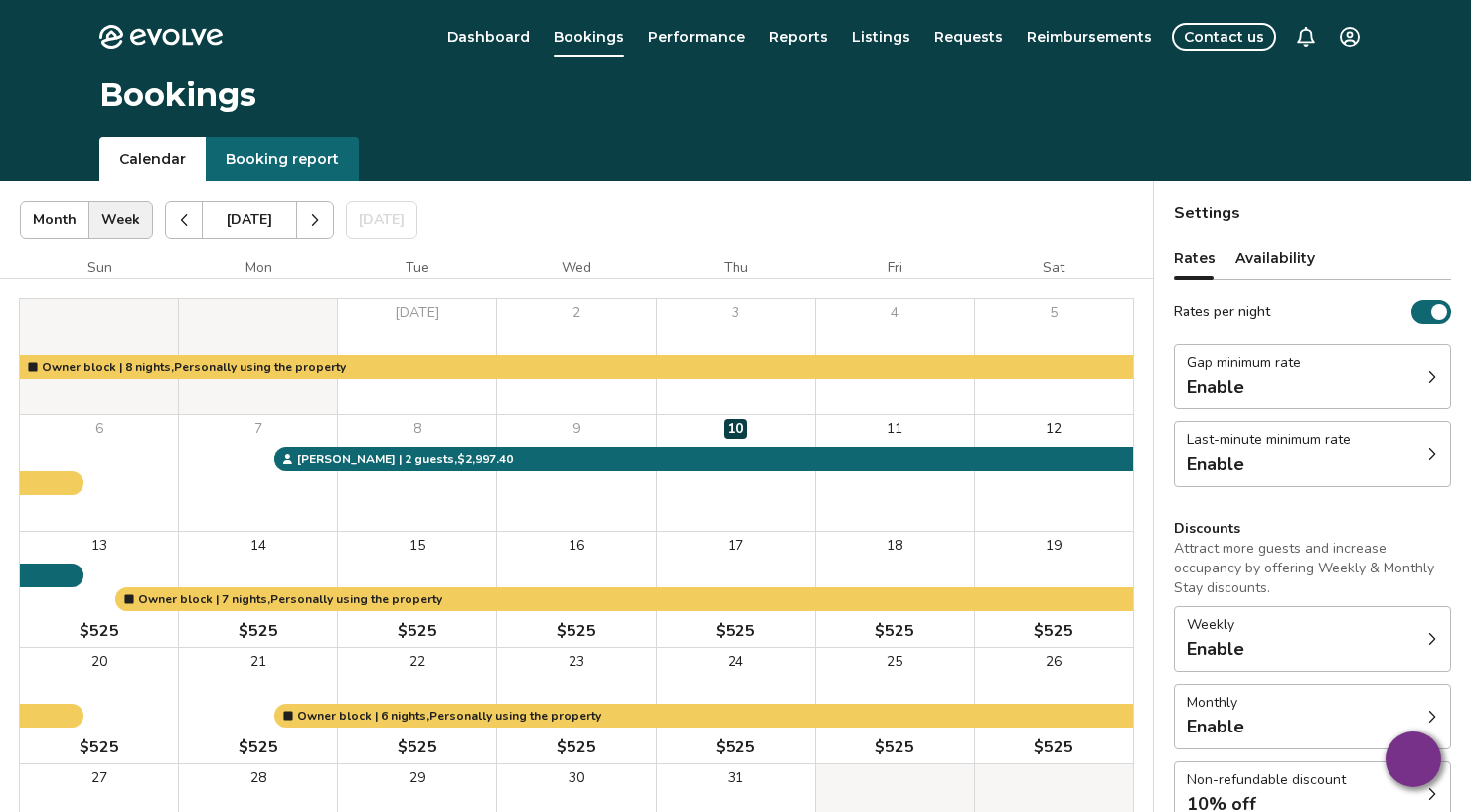 click on "Gap minimum rate Enable" at bounding box center [1312, 377] 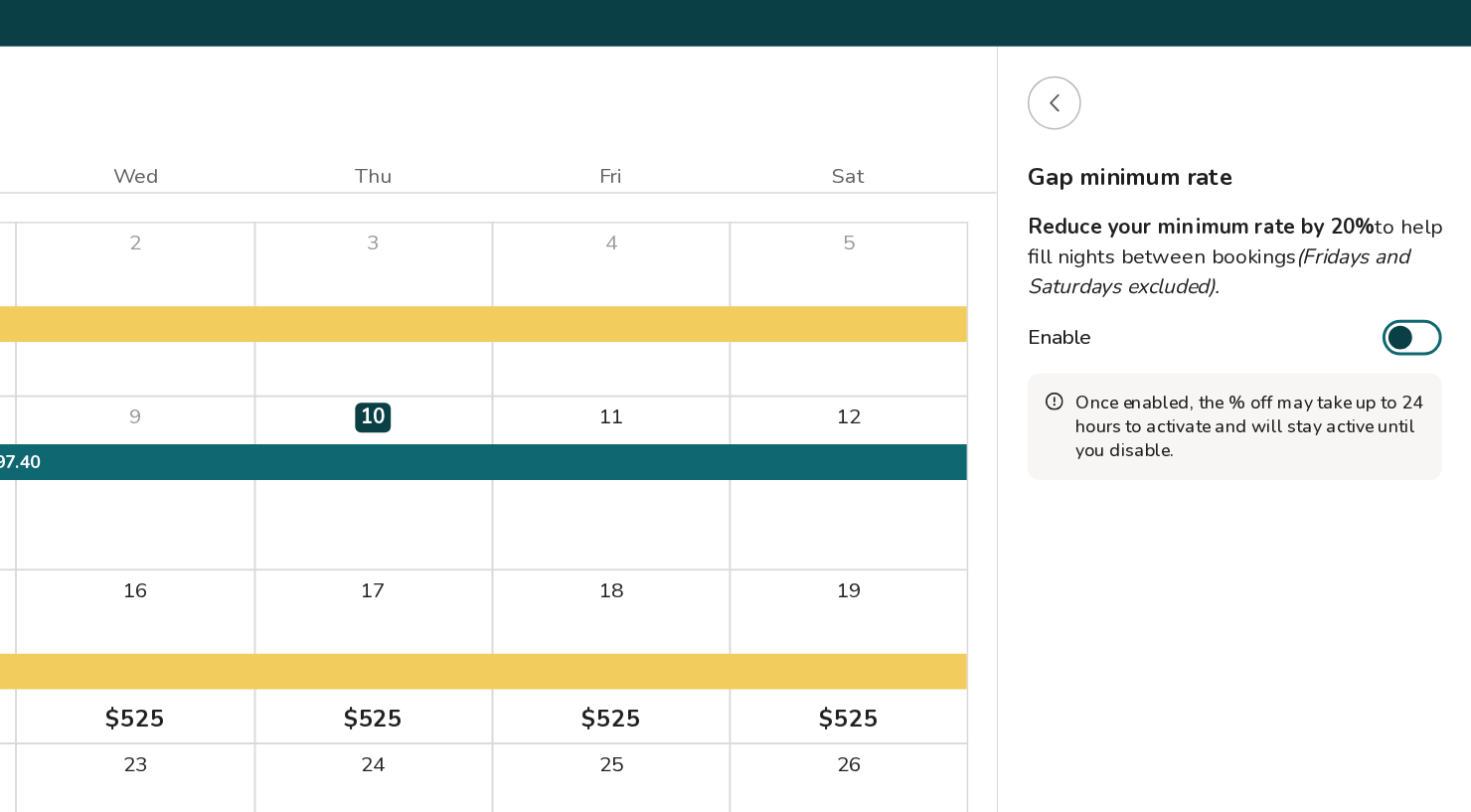 click 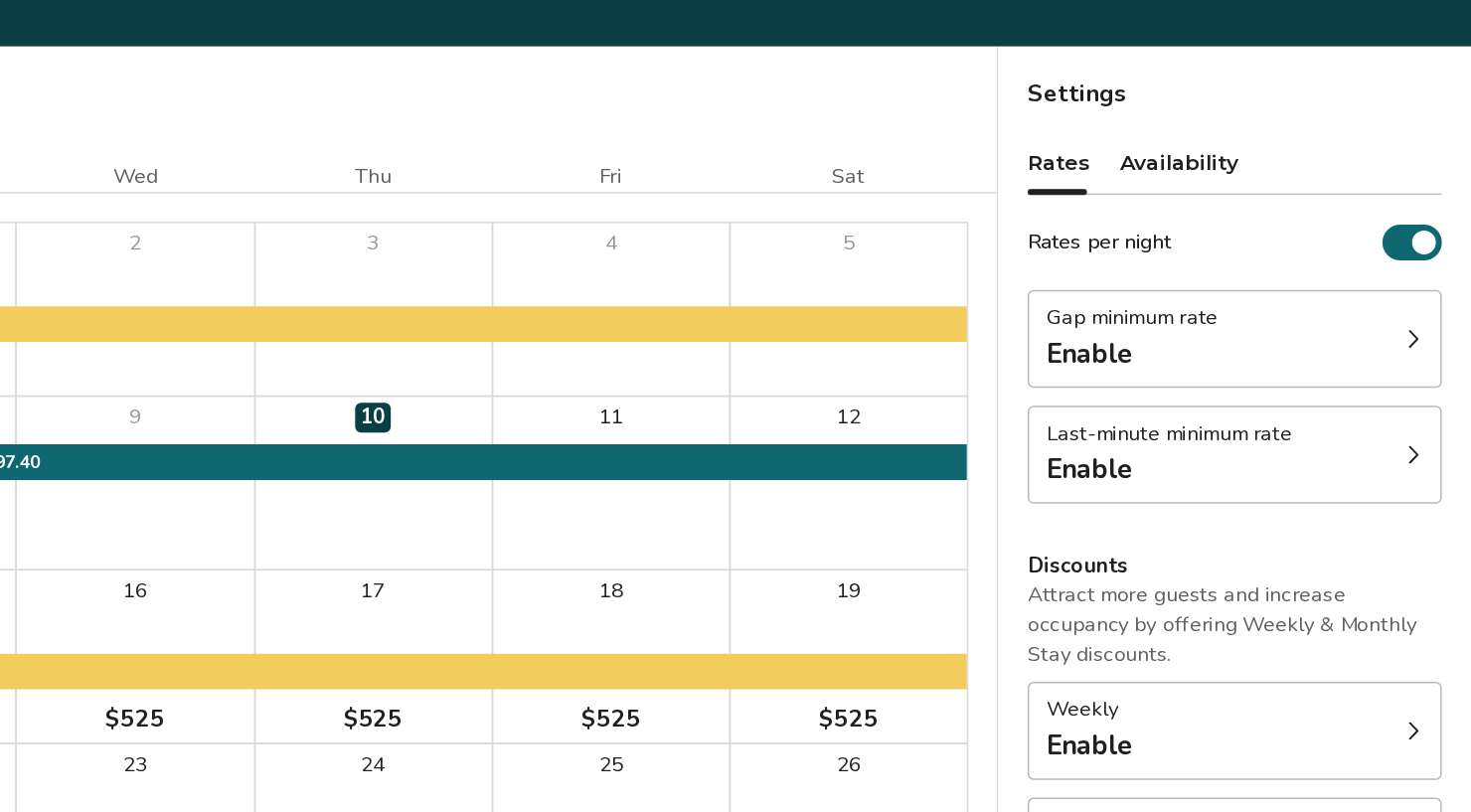 click on "Last-minute minimum rate Enable" at bounding box center (1312, 454) 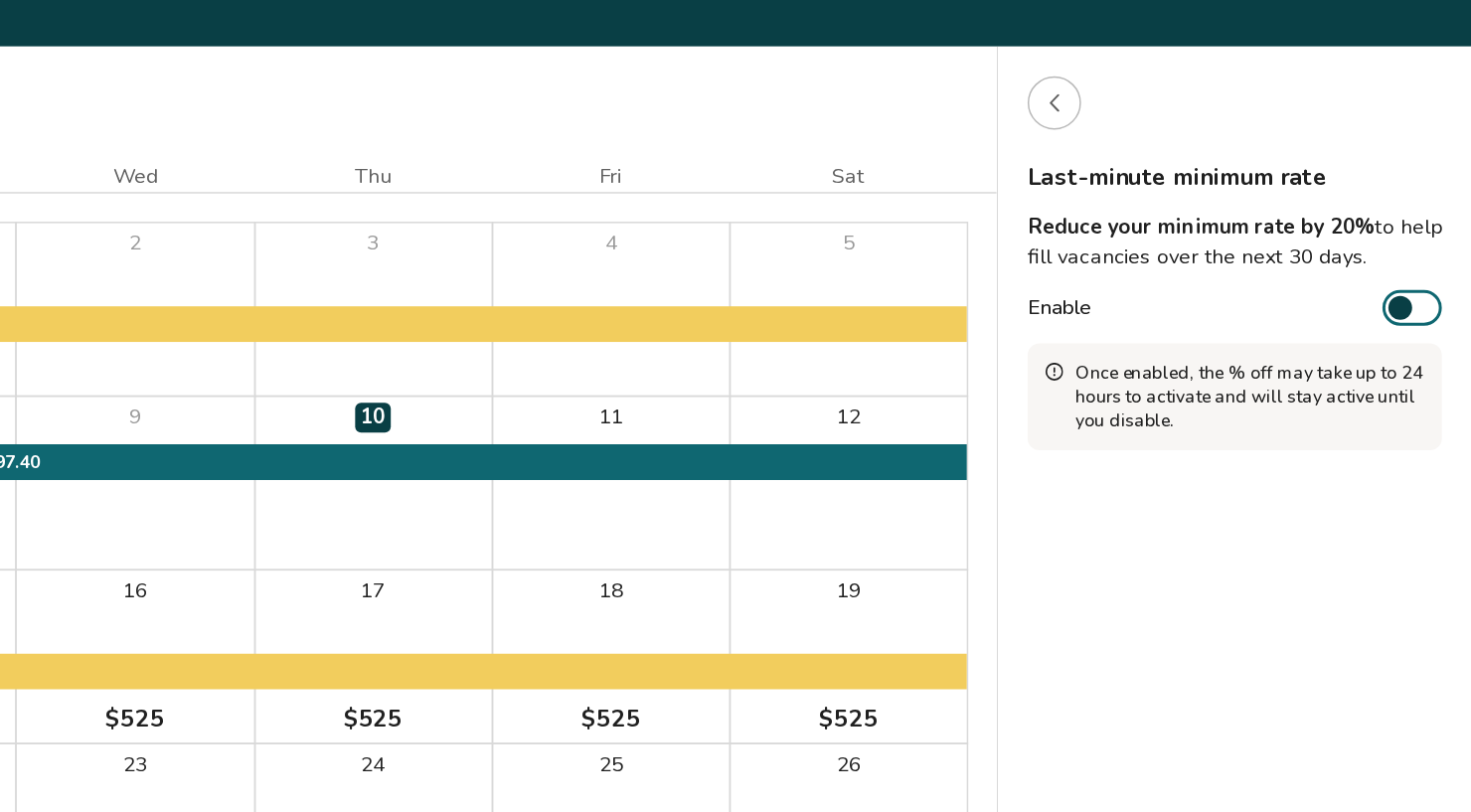 click 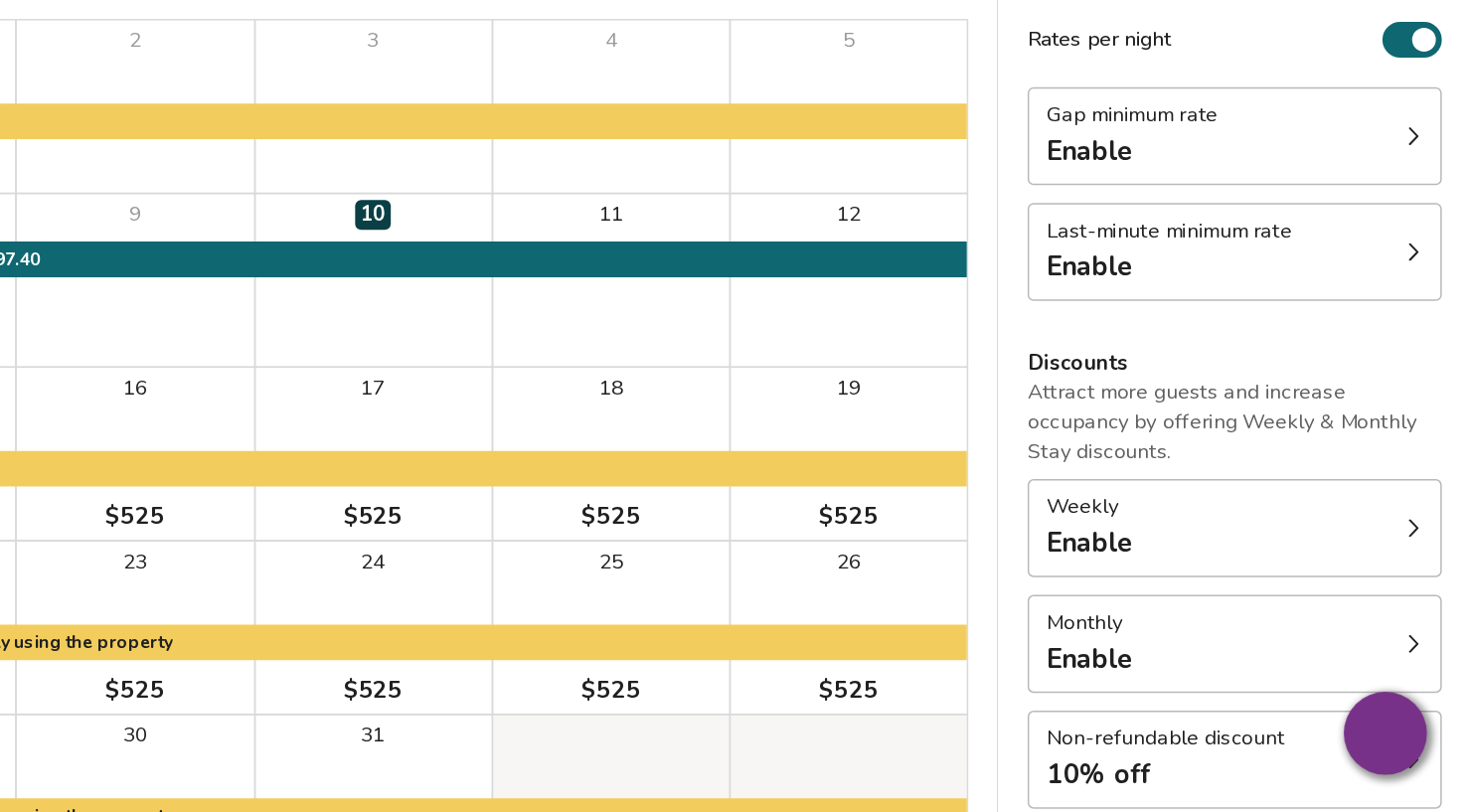 scroll, scrollTop: 44, scrollLeft: 0, axis: vertical 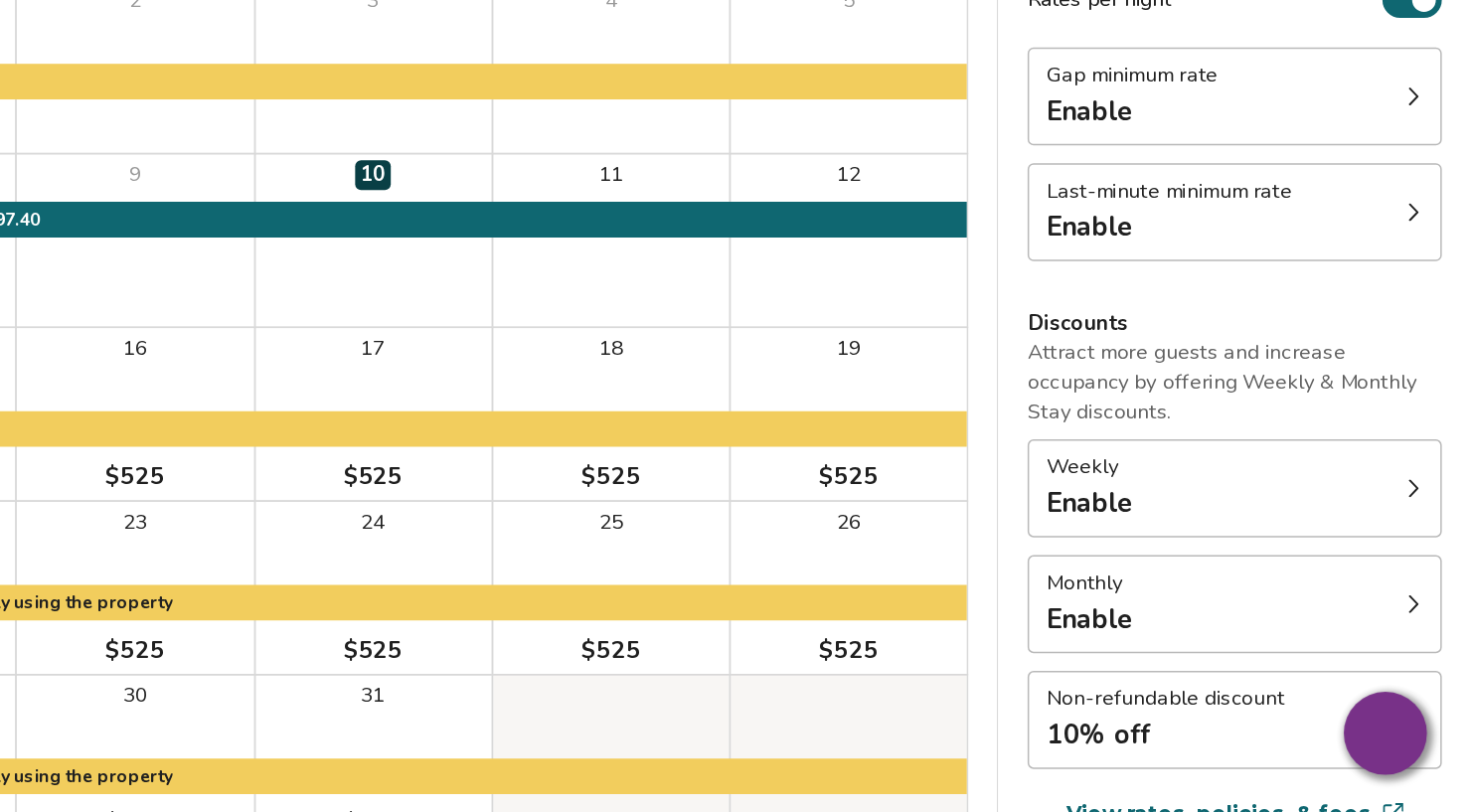 click on "Weekly Enable" at bounding box center [1312, 595] 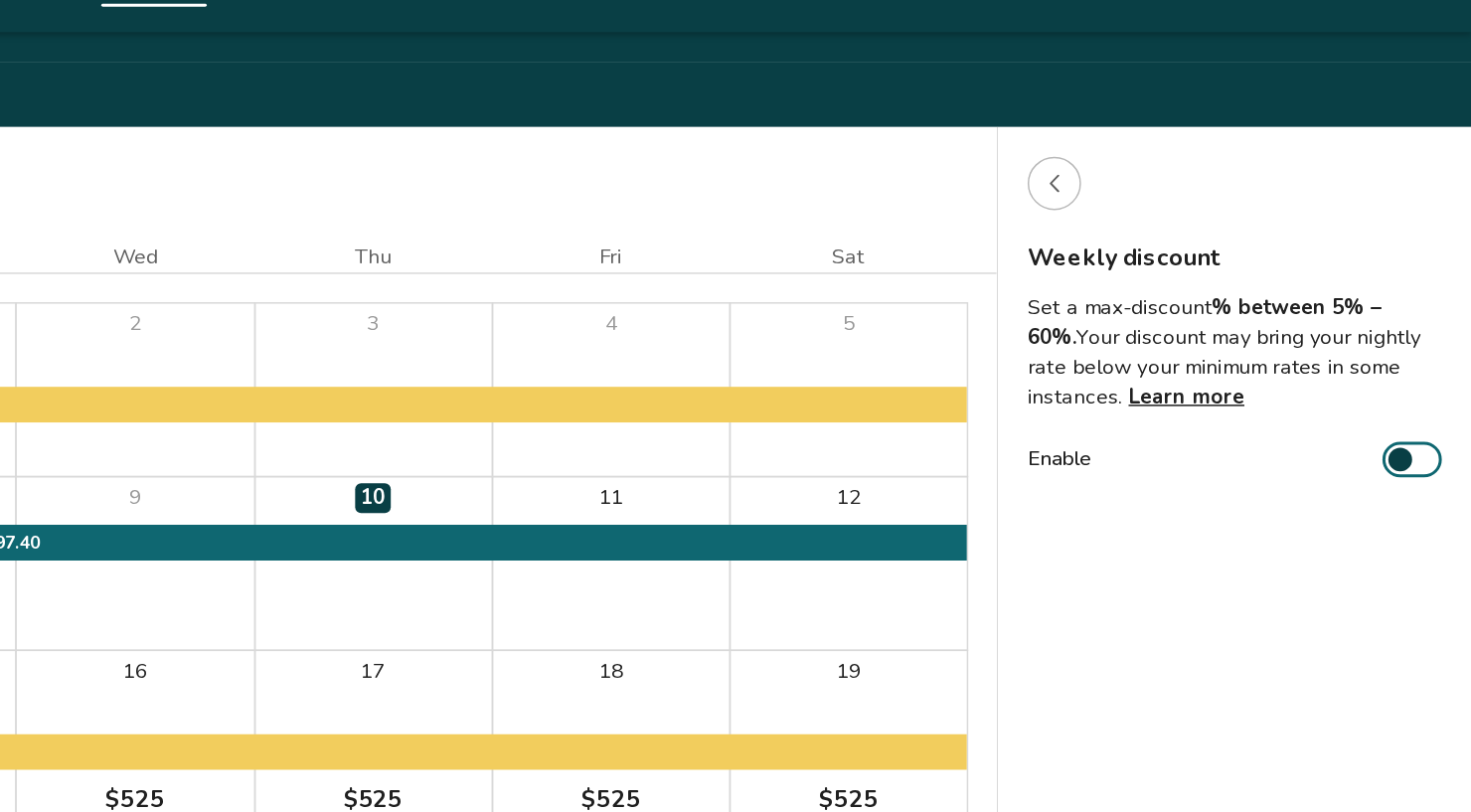 click 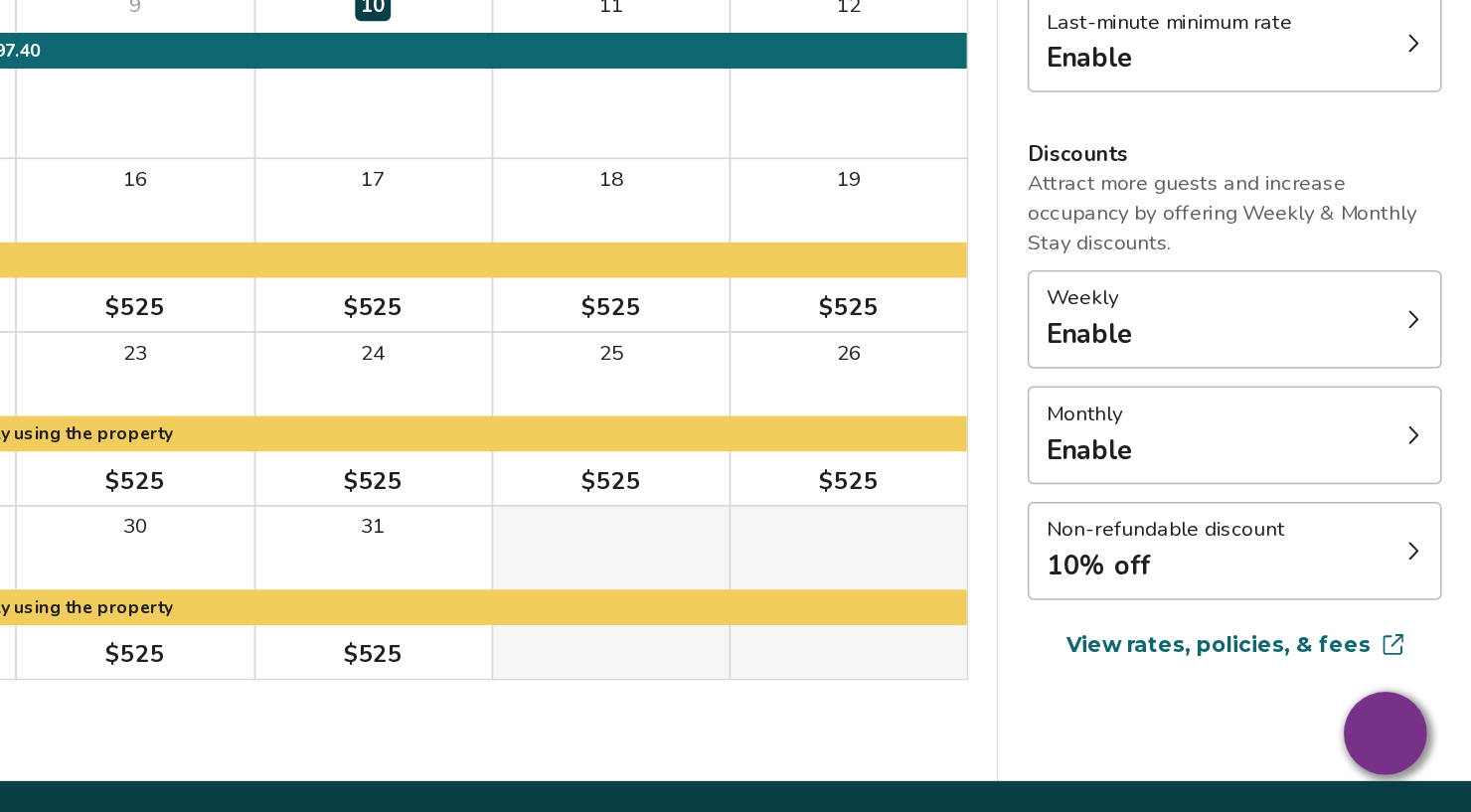 scroll, scrollTop: 169, scrollLeft: 0, axis: vertical 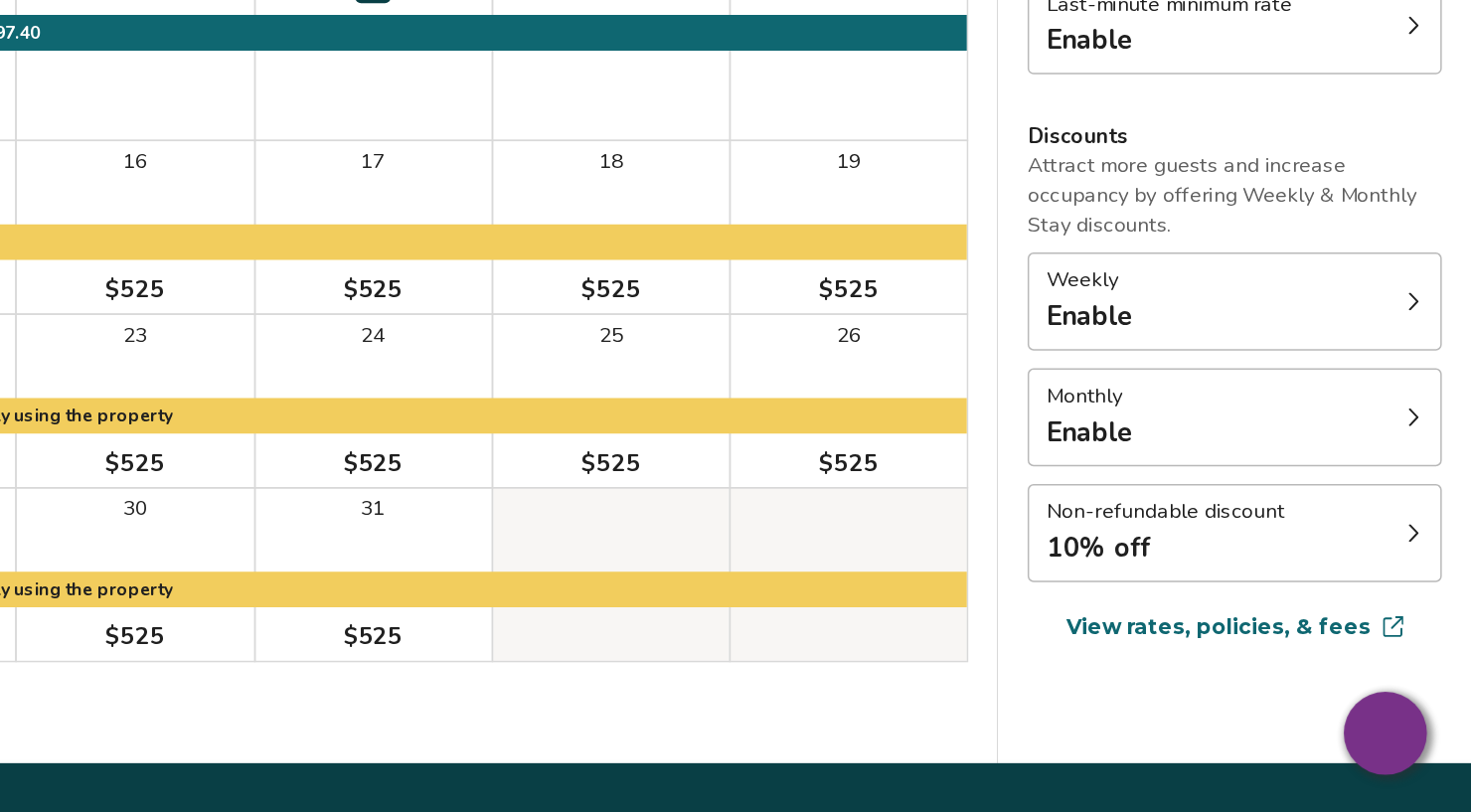 click 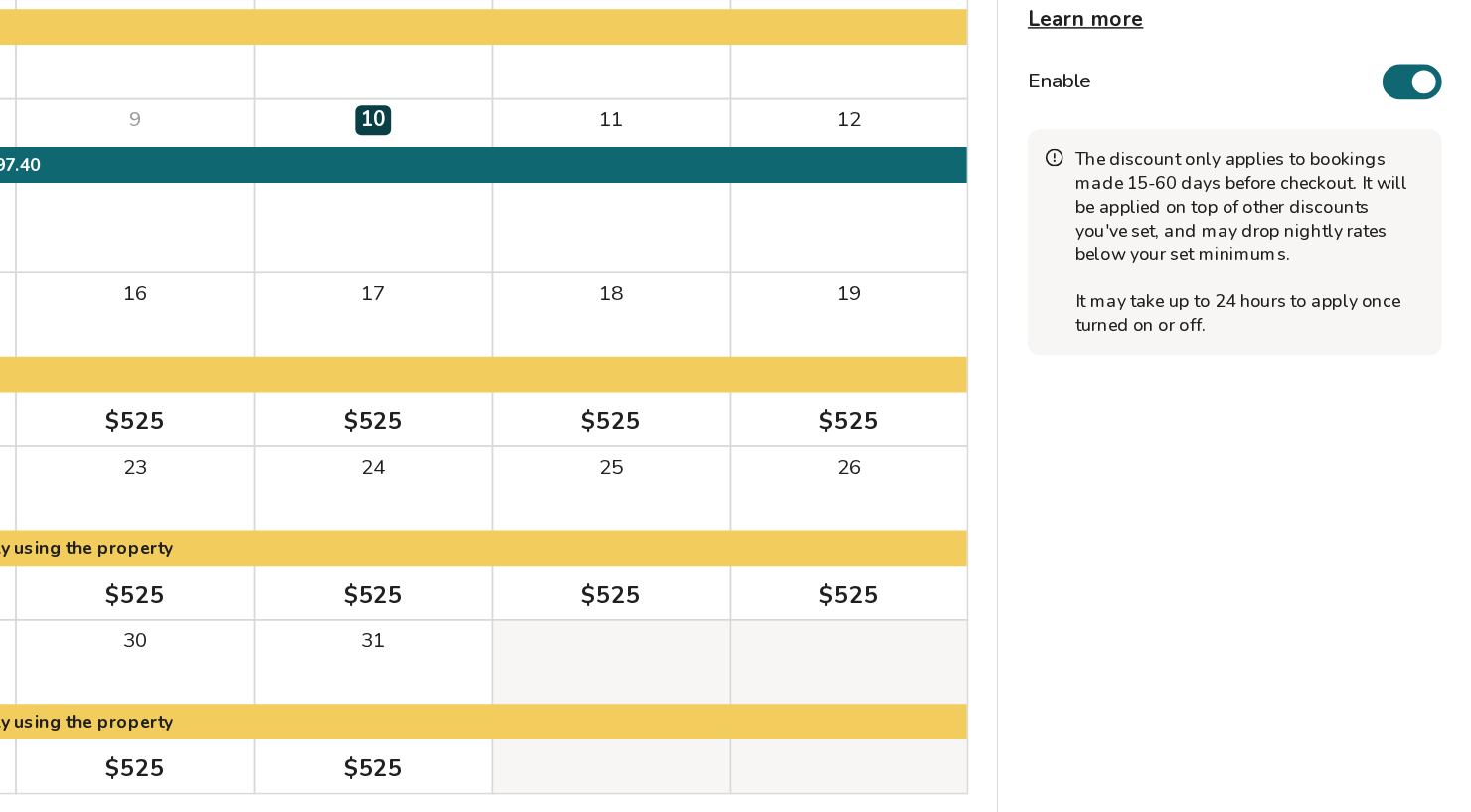click at bounding box center (1439, 235) 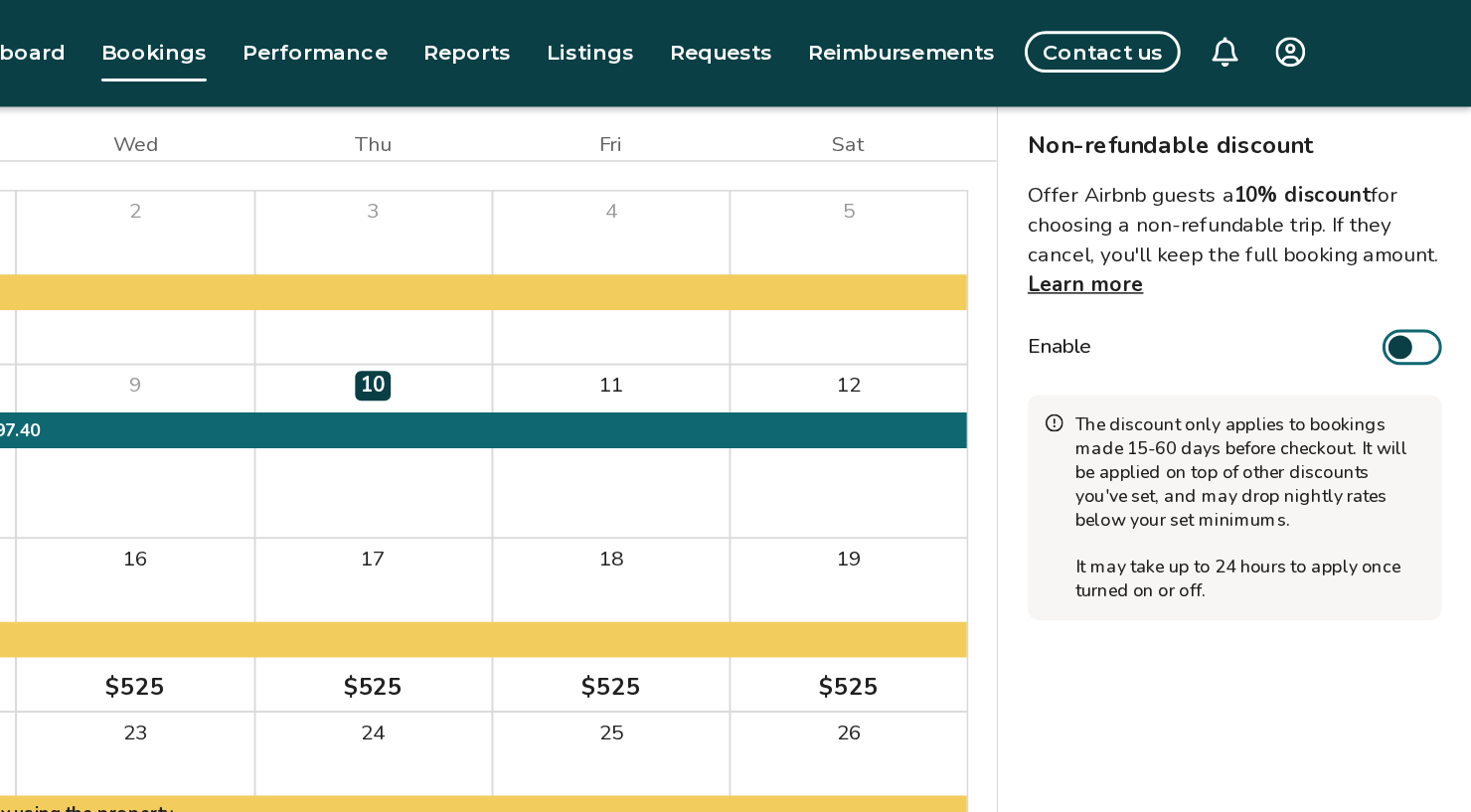 scroll, scrollTop: 105, scrollLeft: 0, axis: vertical 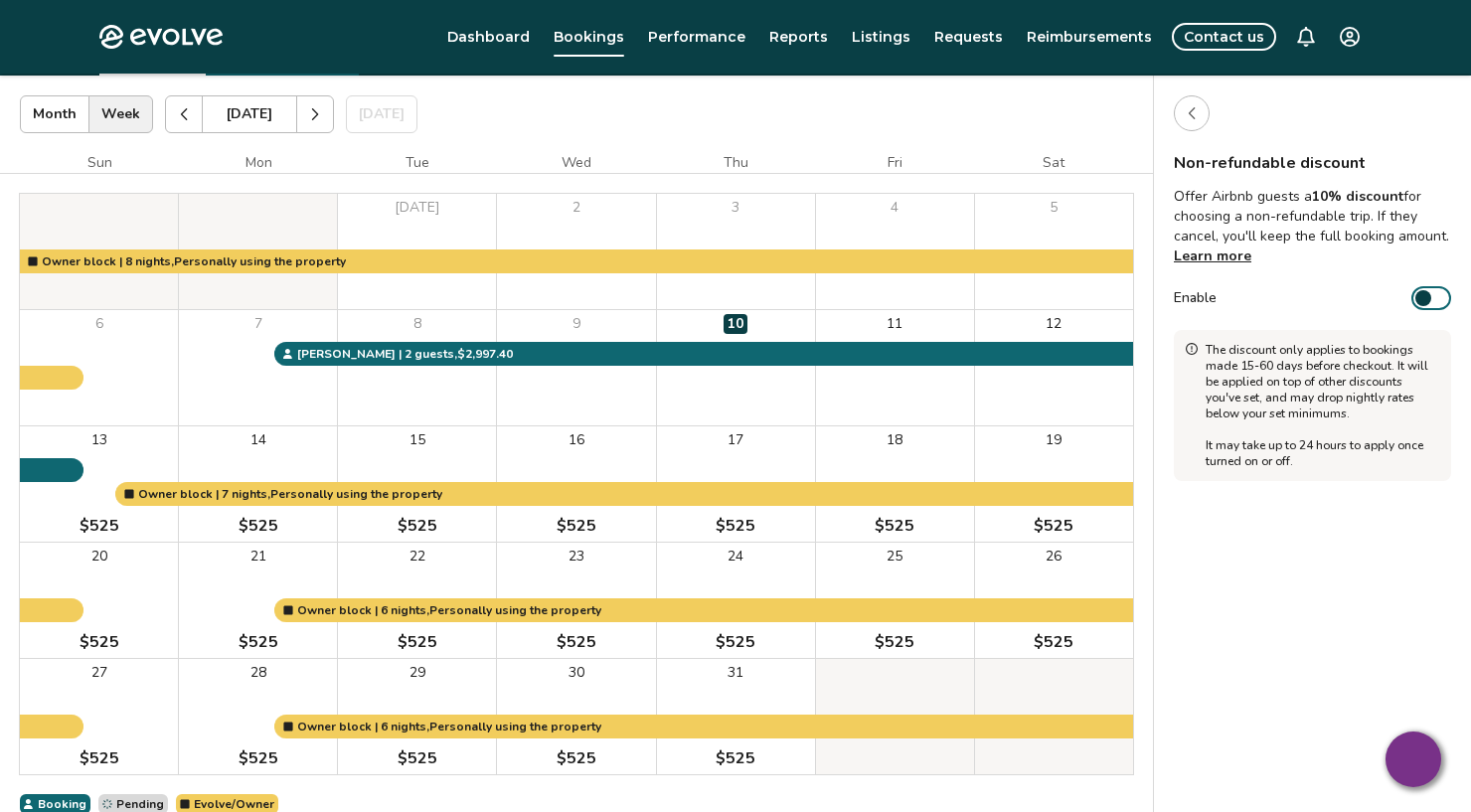 click 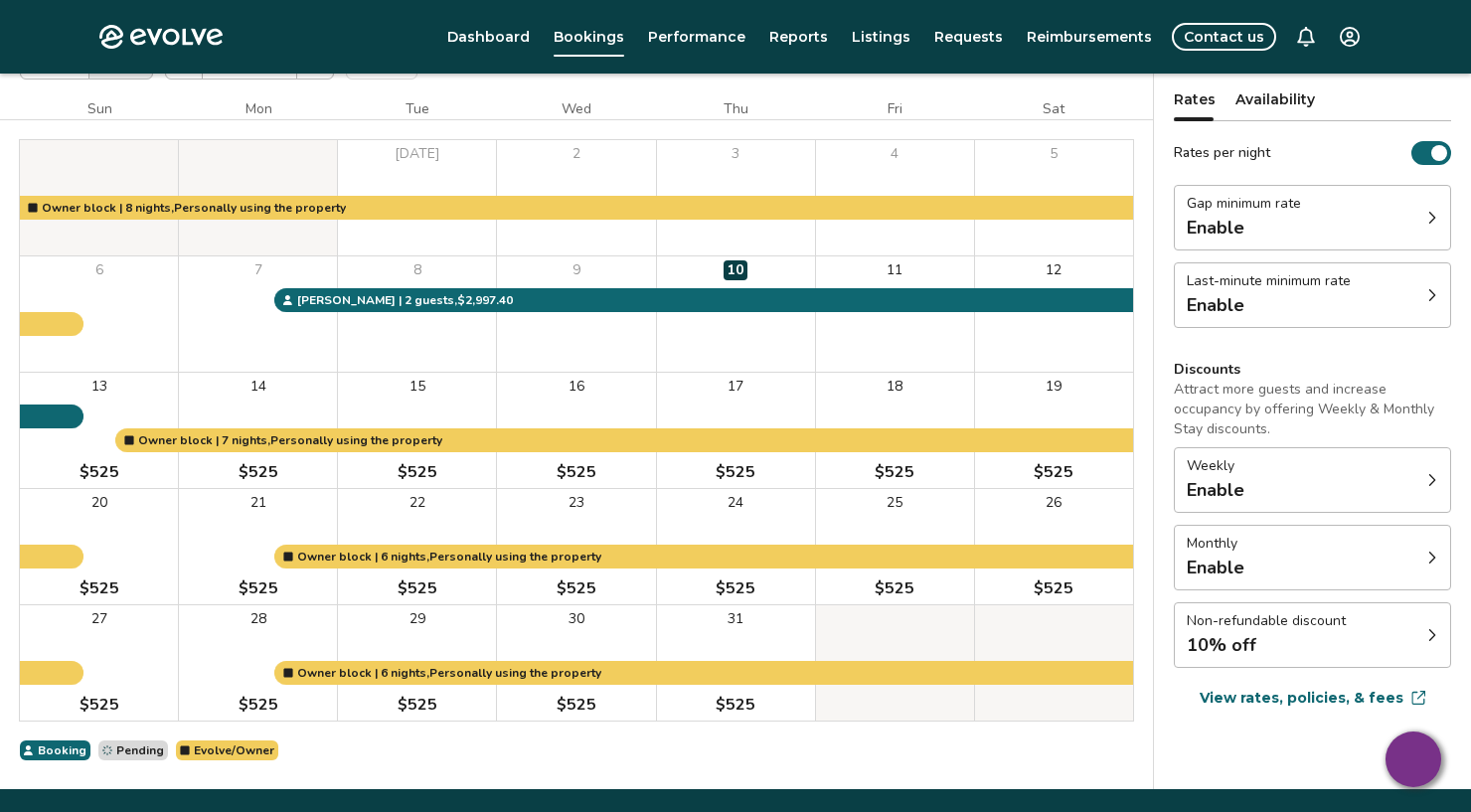 scroll, scrollTop: 198, scrollLeft: 0, axis: vertical 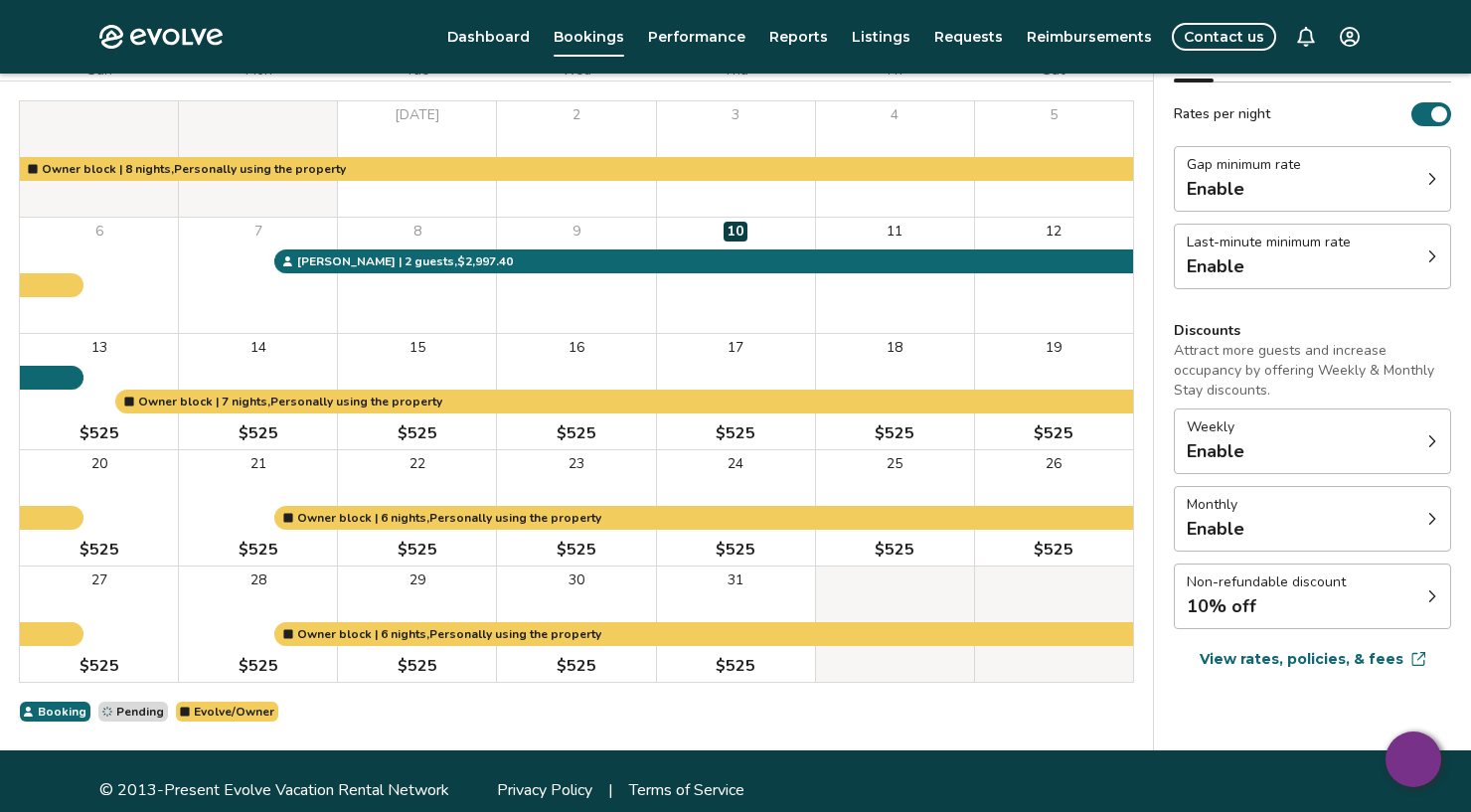 click on "Non-refundable discount 10% off" at bounding box center [1312, 596] 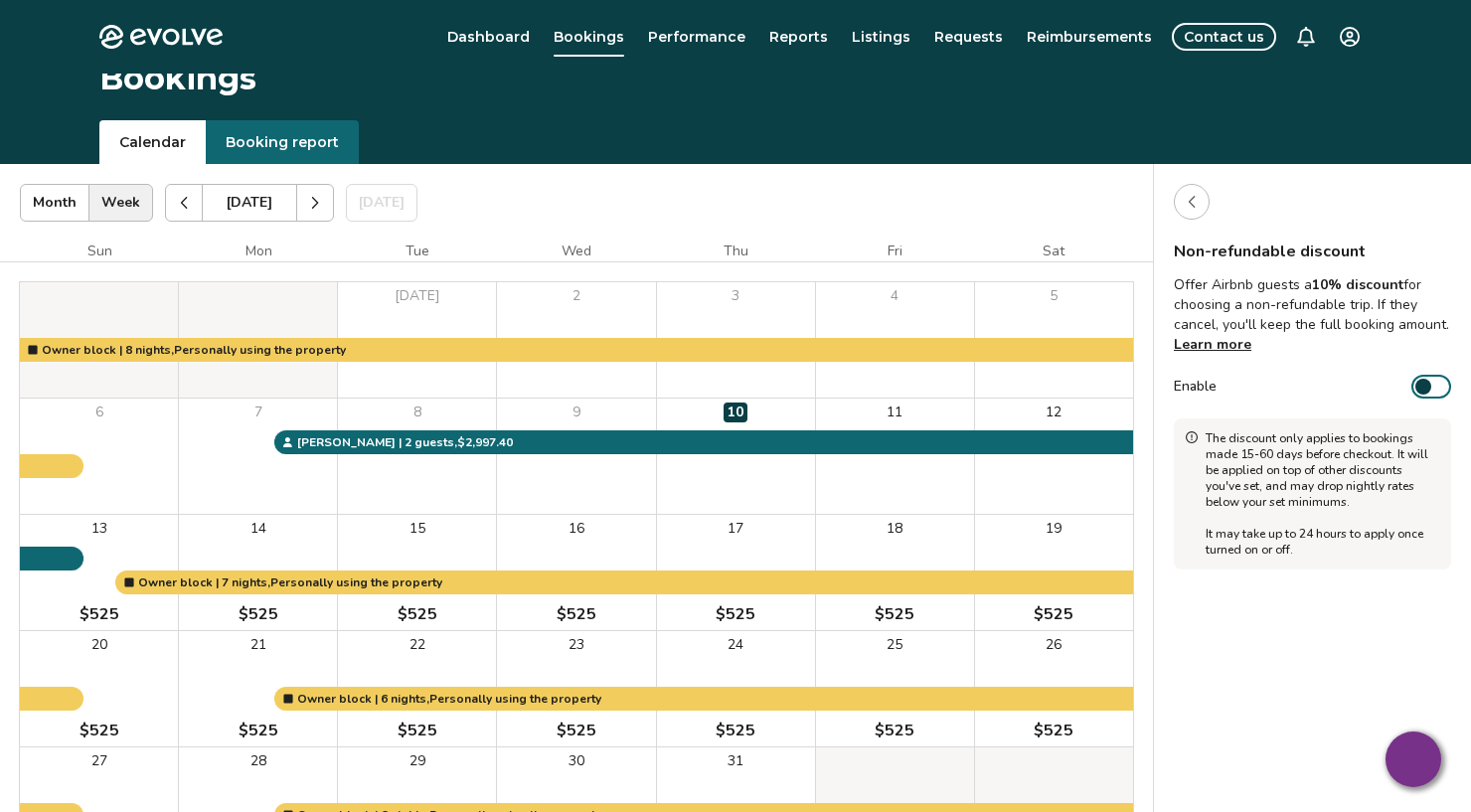 scroll, scrollTop: 0, scrollLeft: 0, axis: both 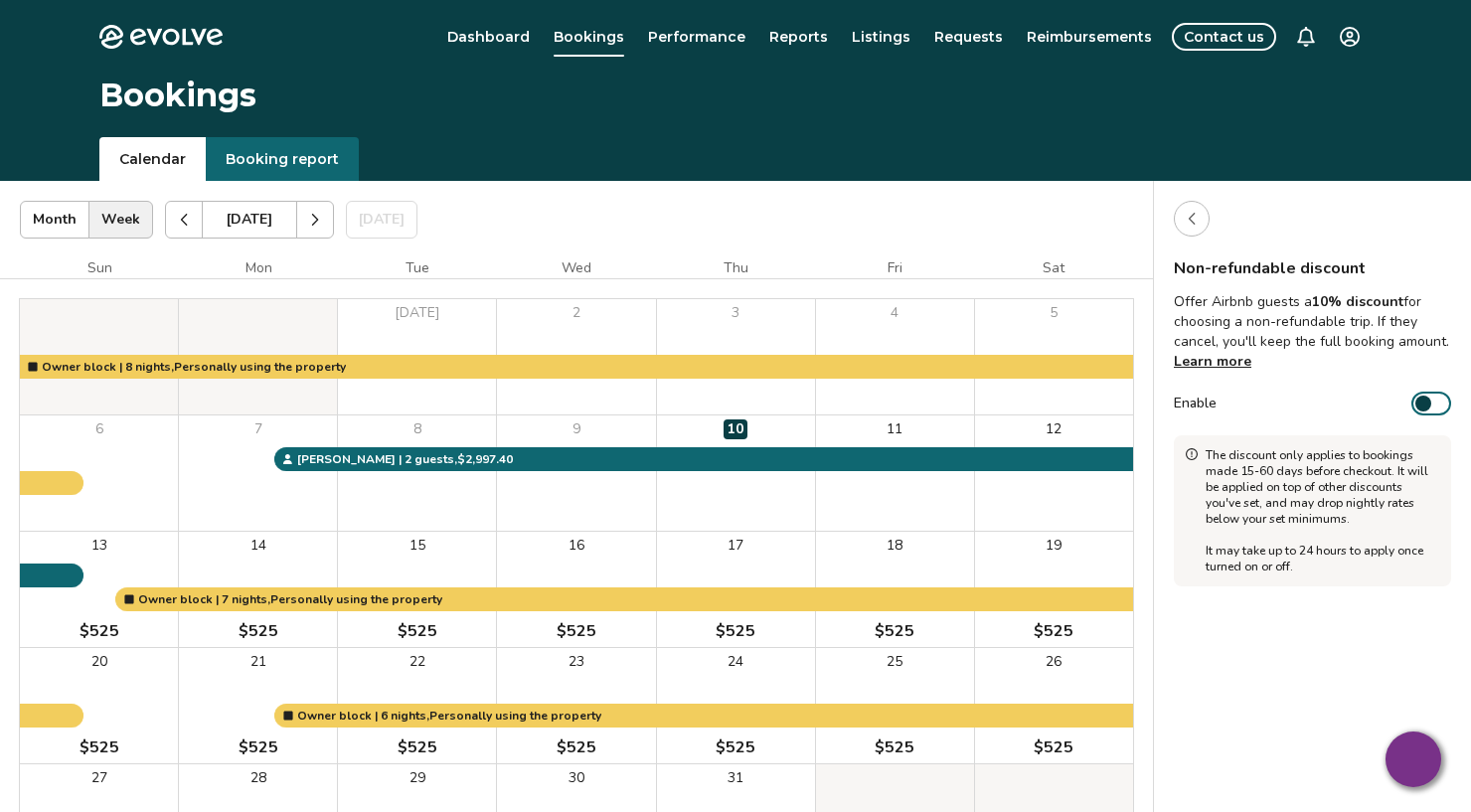 click 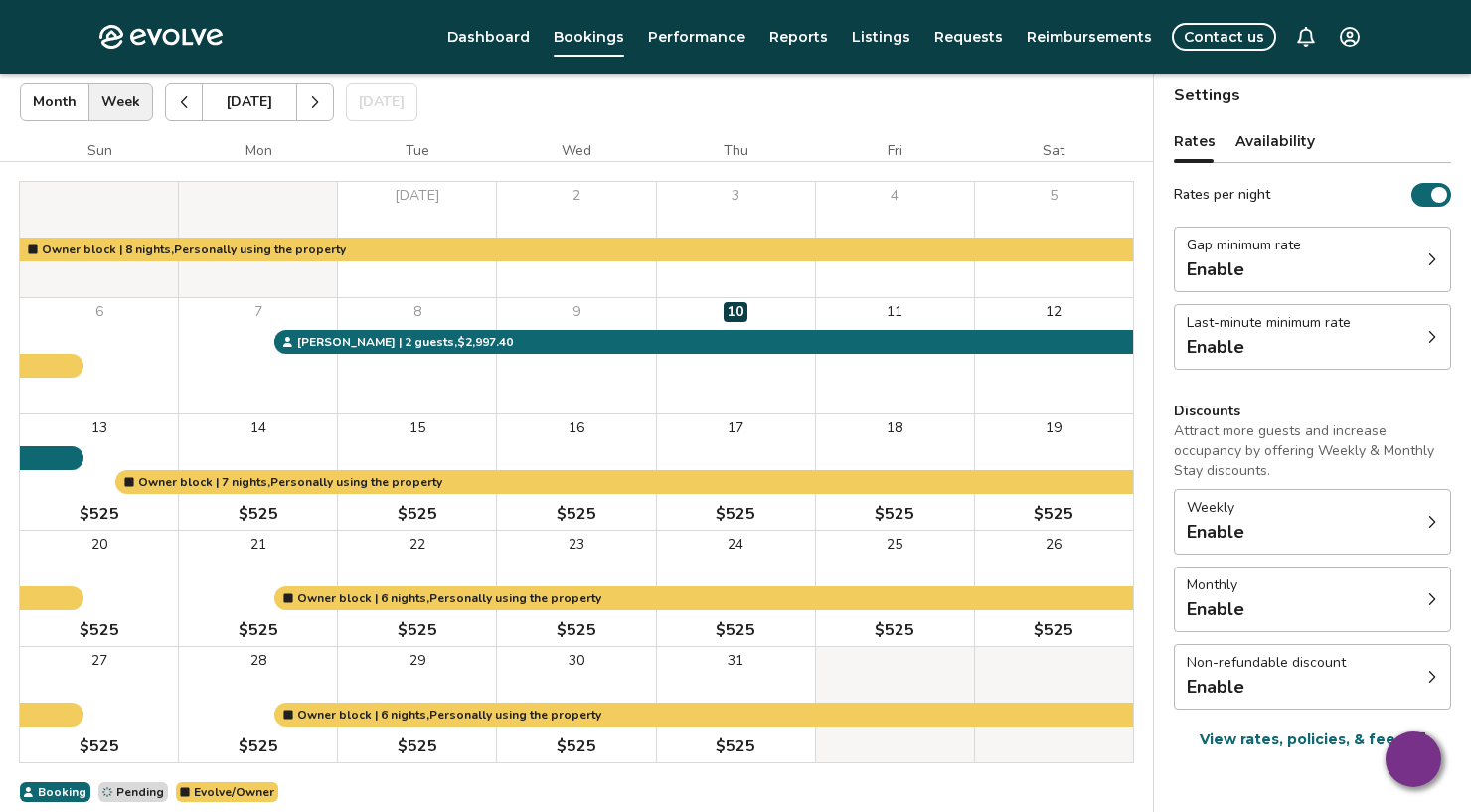 scroll, scrollTop: 175, scrollLeft: 0, axis: vertical 